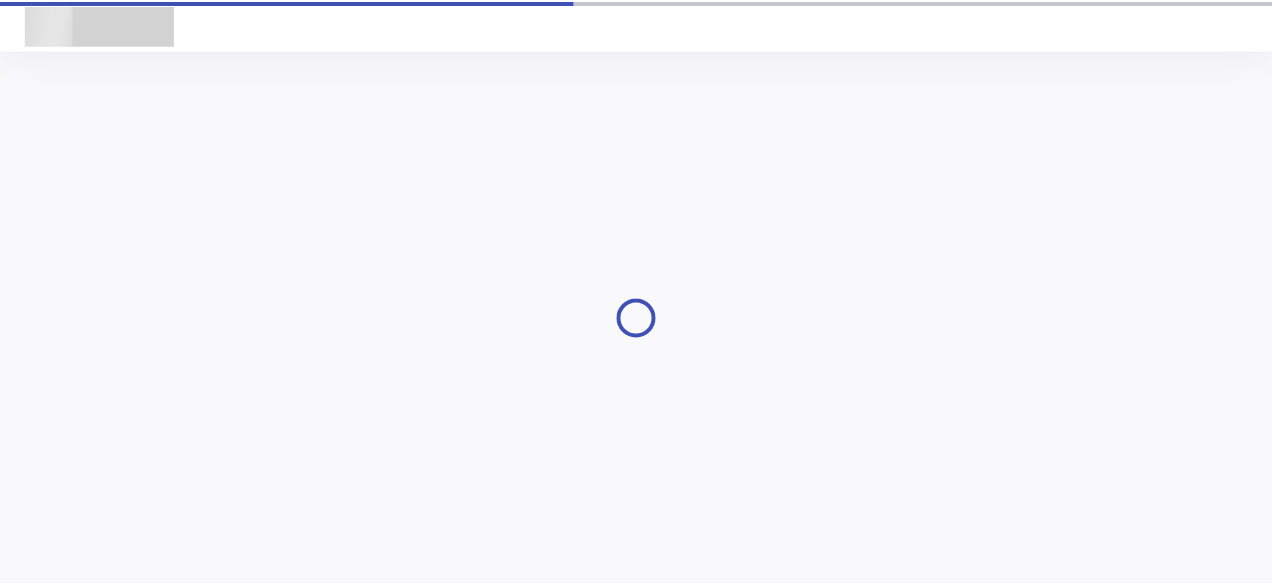 scroll, scrollTop: 0, scrollLeft: 0, axis: both 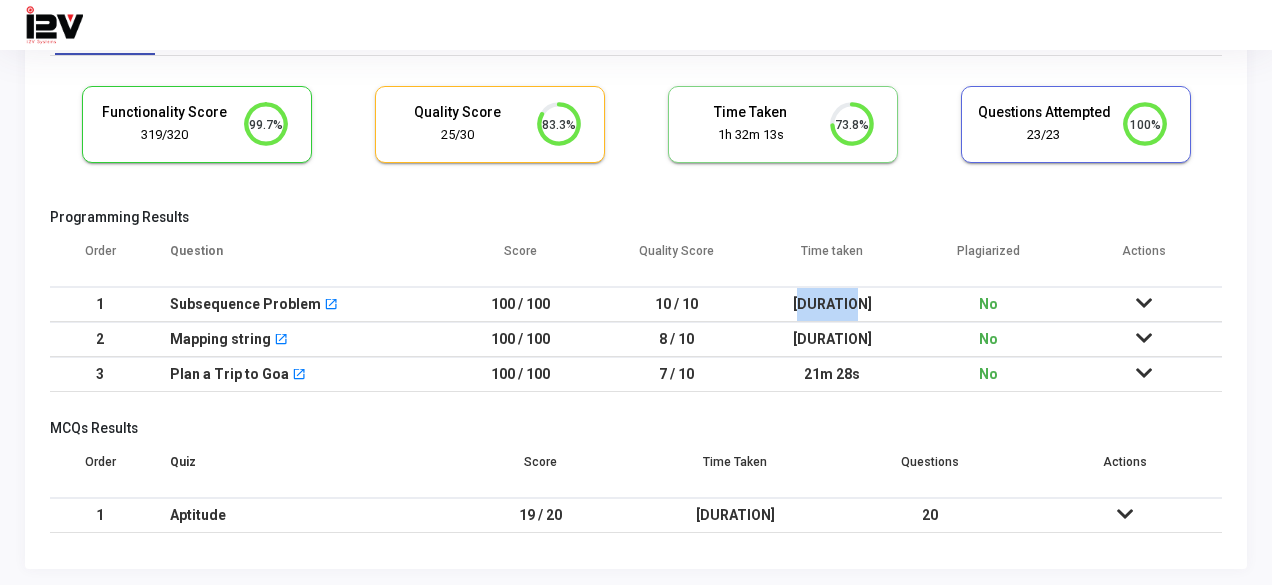 drag, startPoint x: 796, startPoint y: 303, endPoint x: 874, endPoint y: 295, distance: 78.40918 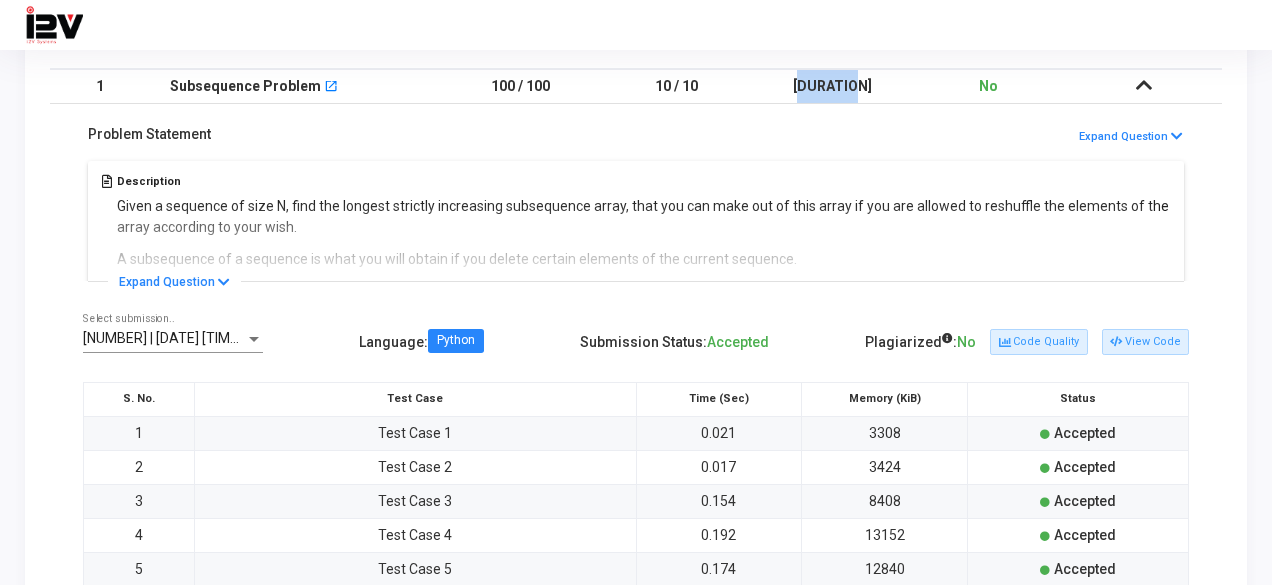 scroll, scrollTop: 317, scrollLeft: 0, axis: vertical 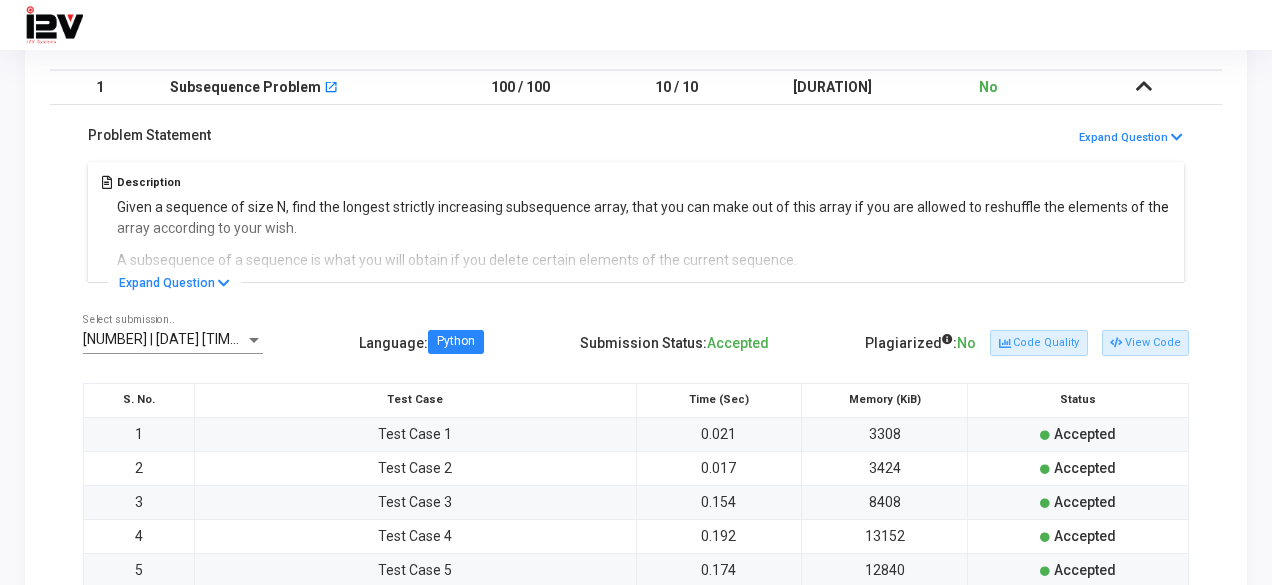click at bounding box center [1144, 87] 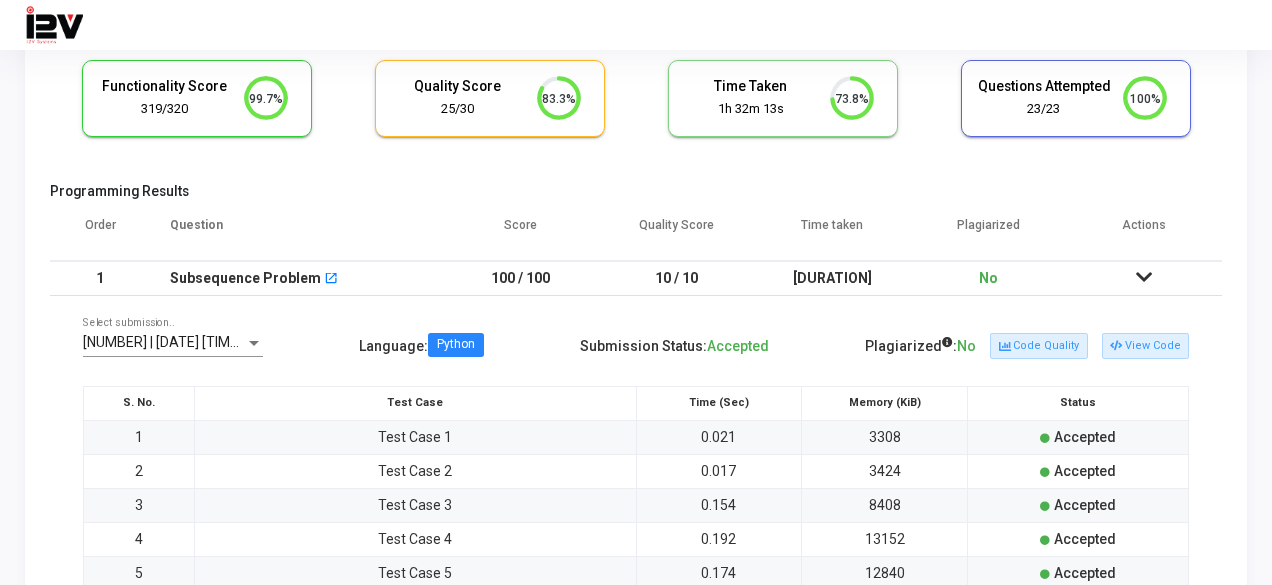 scroll, scrollTop: 100, scrollLeft: 0, axis: vertical 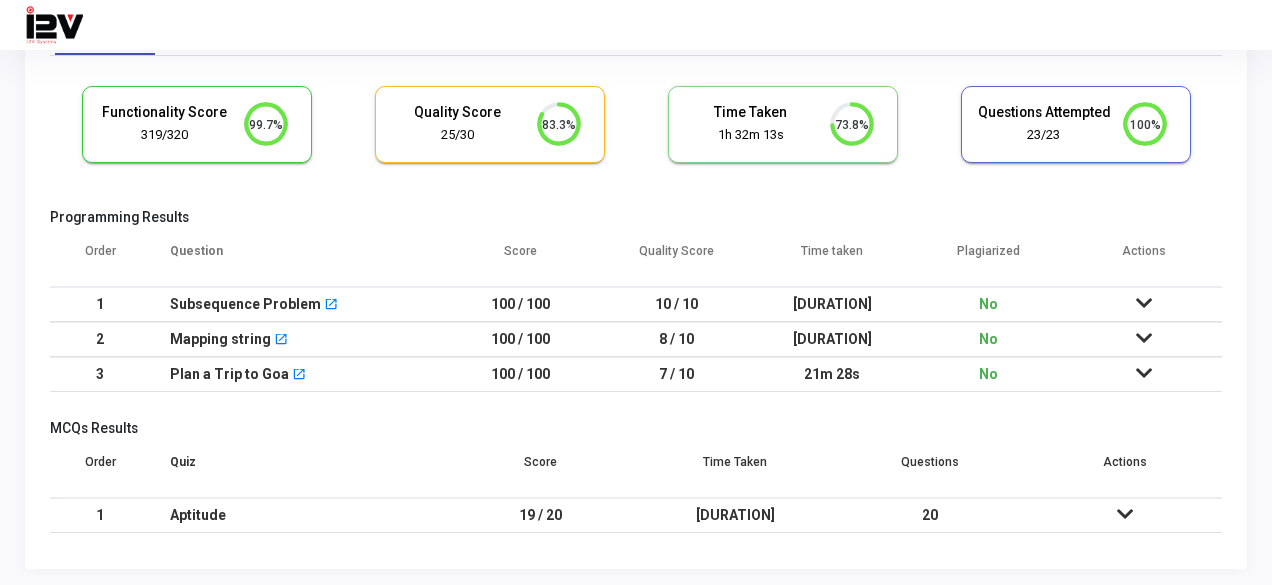 click on "[DURATION]" at bounding box center [833, 304] 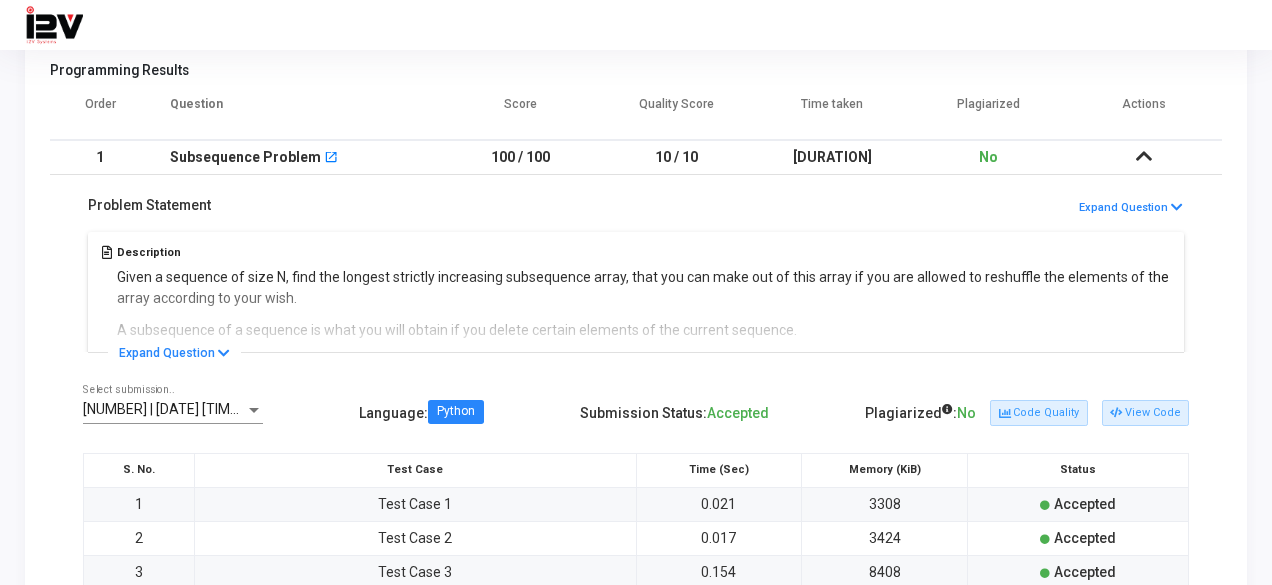 scroll, scrollTop: 196, scrollLeft: 0, axis: vertical 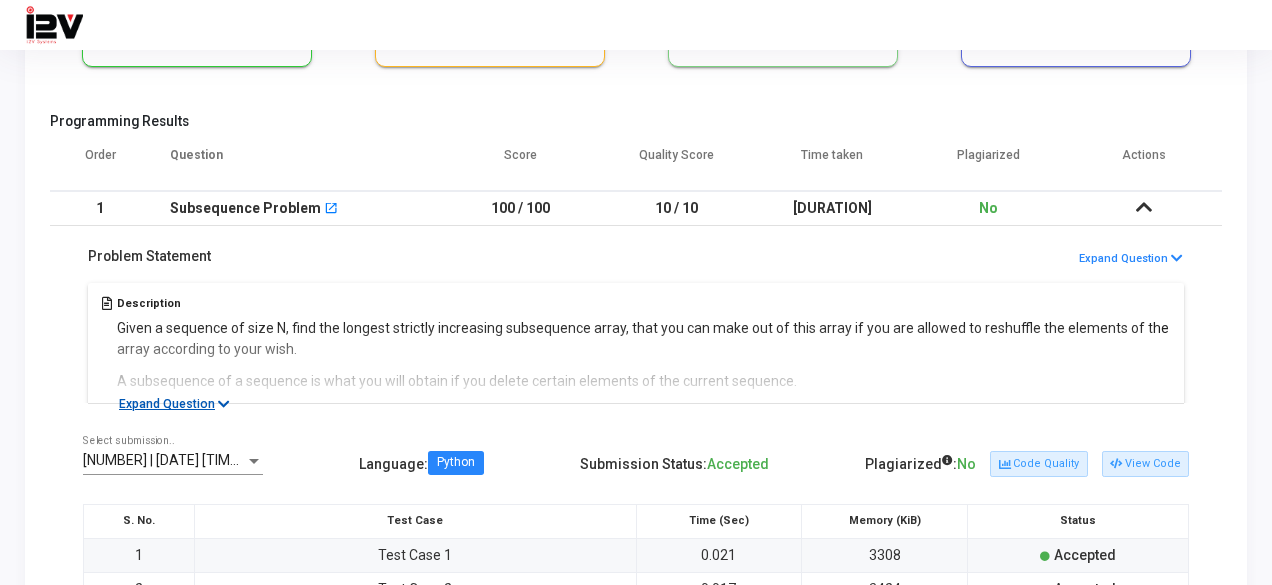 click on "Expand Question" at bounding box center [174, 404] 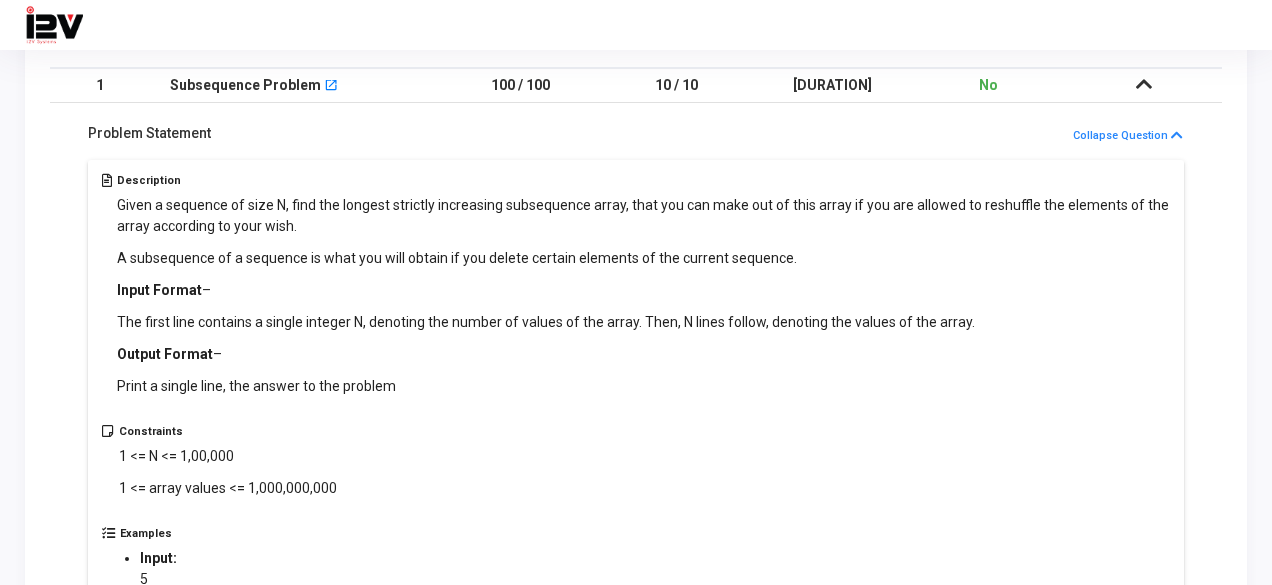scroll, scrollTop: 320, scrollLeft: 0, axis: vertical 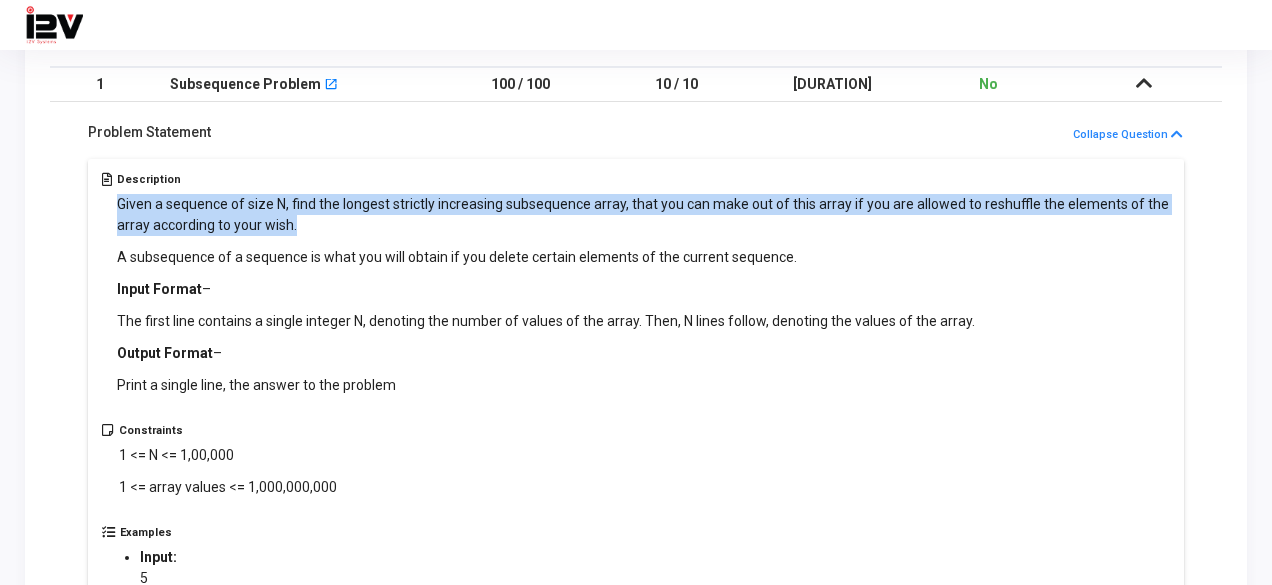 drag, startPoint x: 109, startPoint y: 200, endPoint x: 313, endPoint y: 223, distance: 205.29248 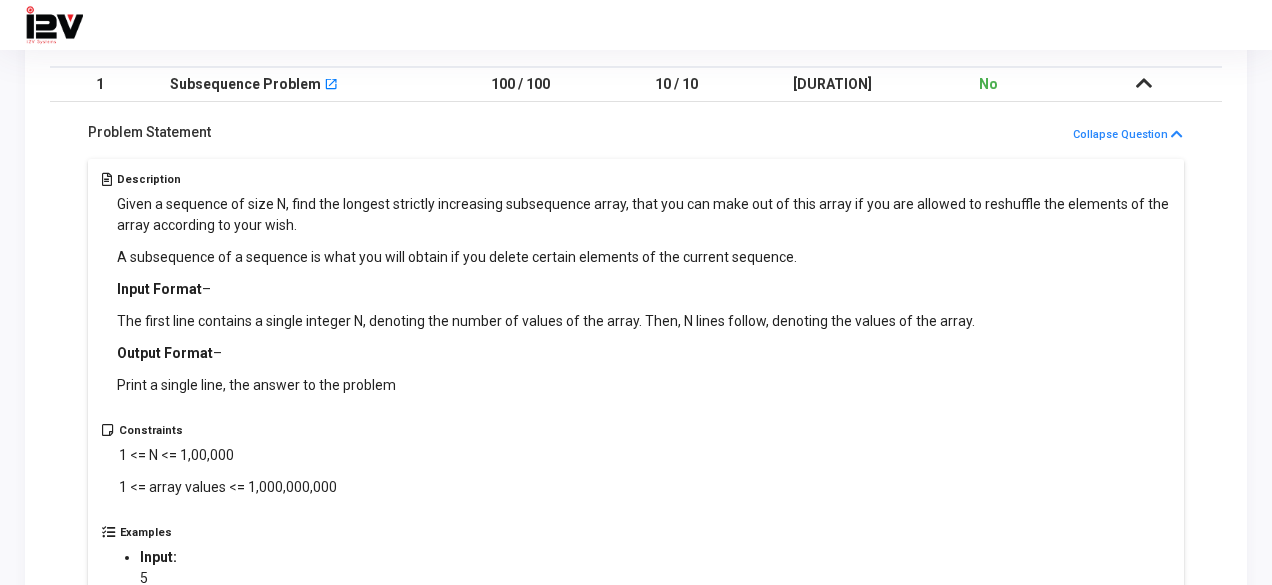 click on "Input Format –" at bounding box center (644, 289) 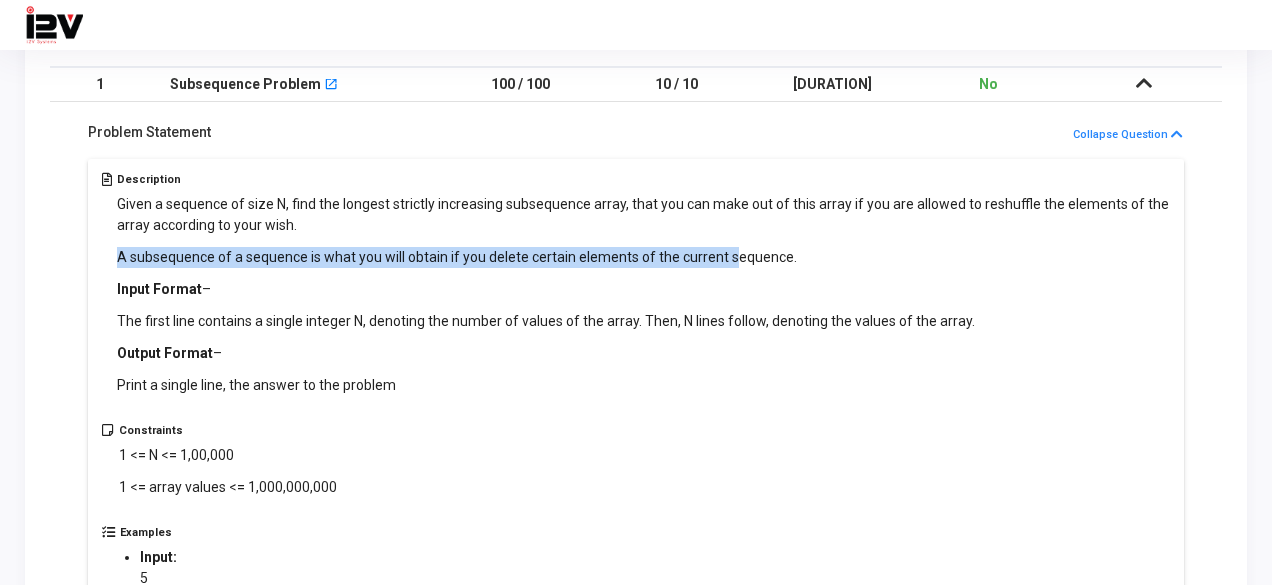 drag, startPoint x: 113, startPoint y: 259, endPoint x: 732, endPoint y: 254, distance: 619.0202 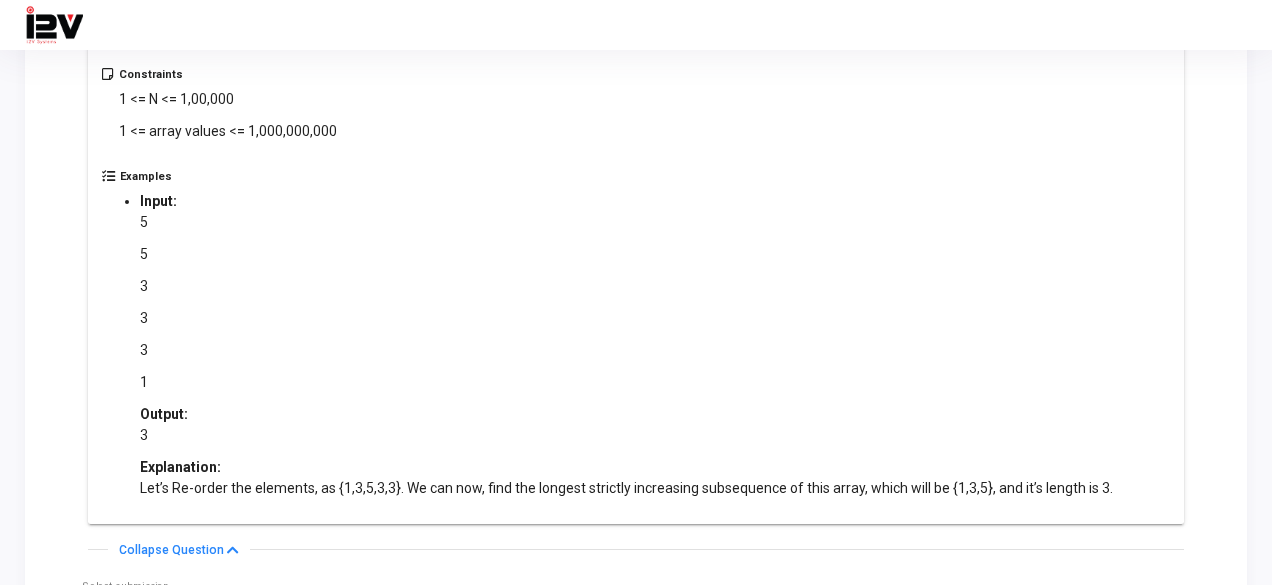 scroll, scrollTop: 691, scrollLeft: 0, axis: vertical 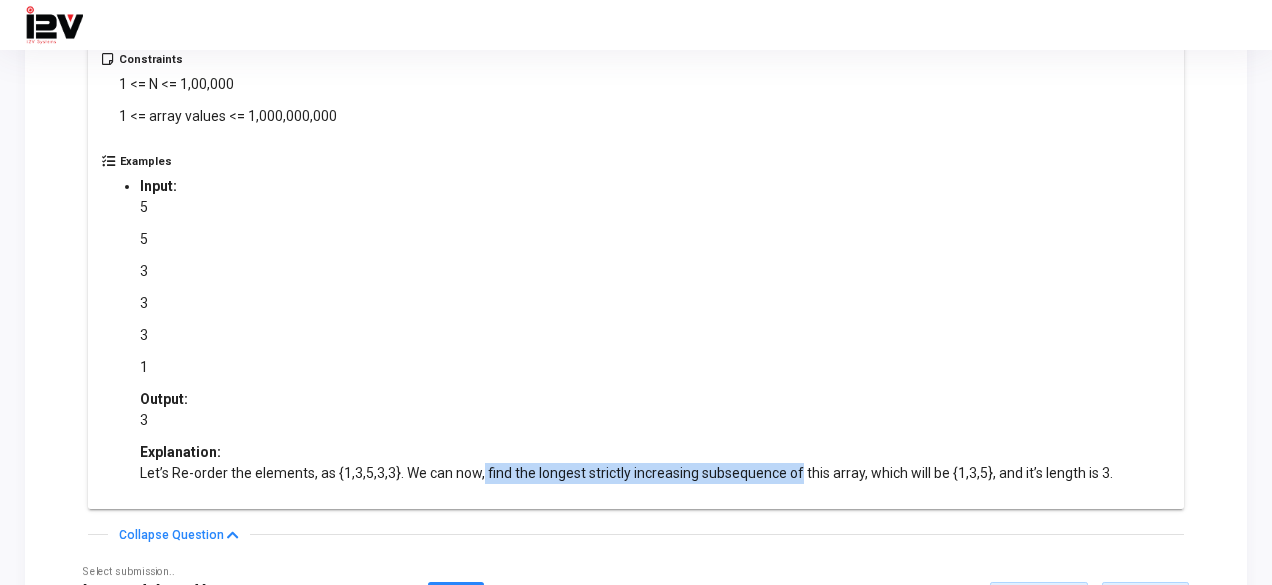 drag, startPoint x: 478, startPoint y: 477, endPoint x: 791, endPoint y: 481, distance: 313.02554 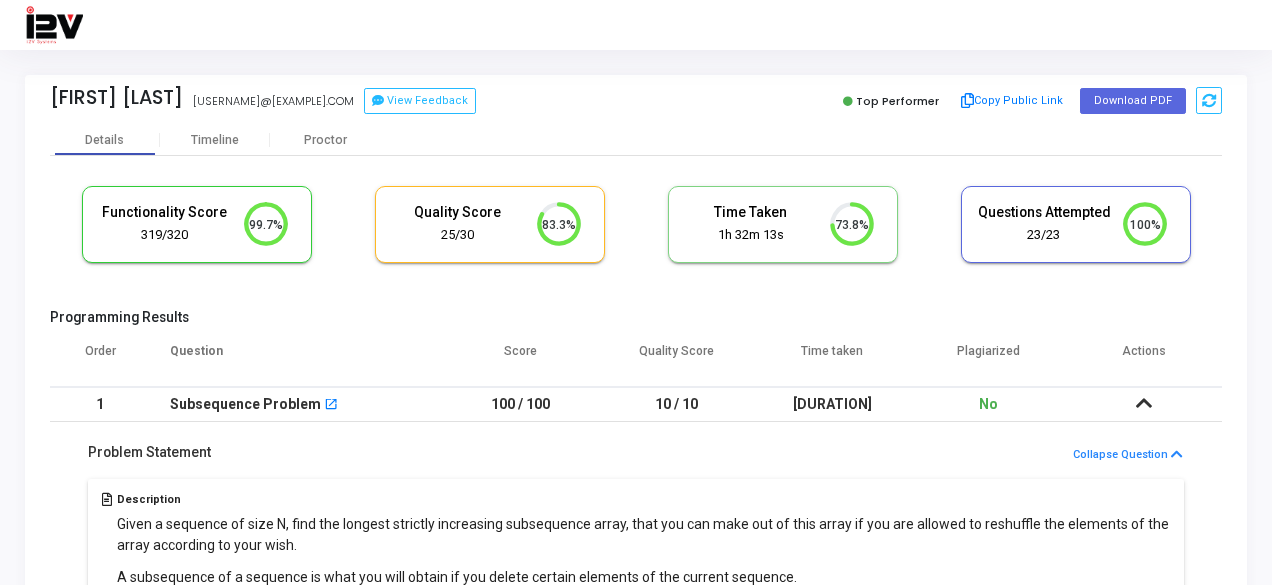 scroll, scrollTop: 0, scrollLeft: 0, axis: both 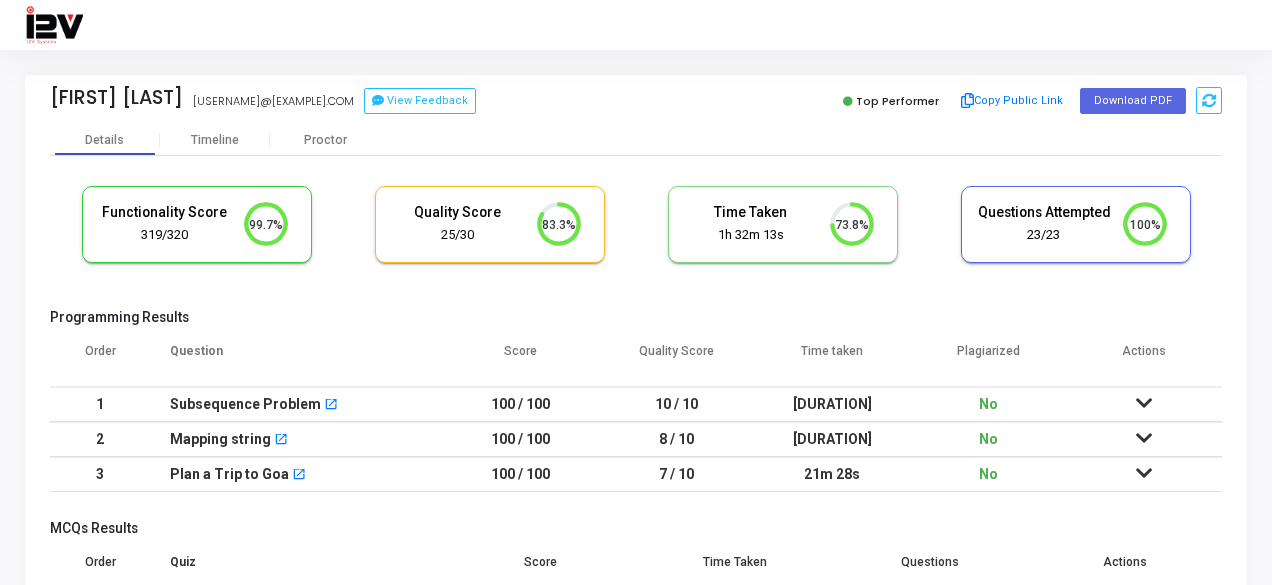 click on "100 / 100" at bounding box center (521, 439) 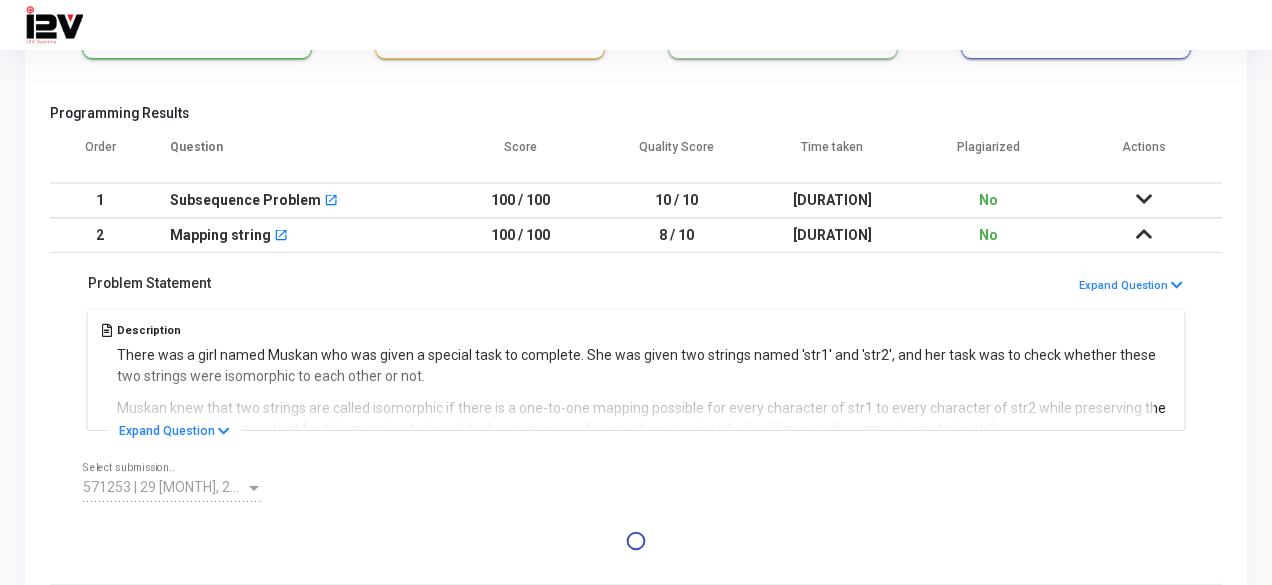 scroll, scrollTop: 206, scrollLeft: 0, axis: vertical 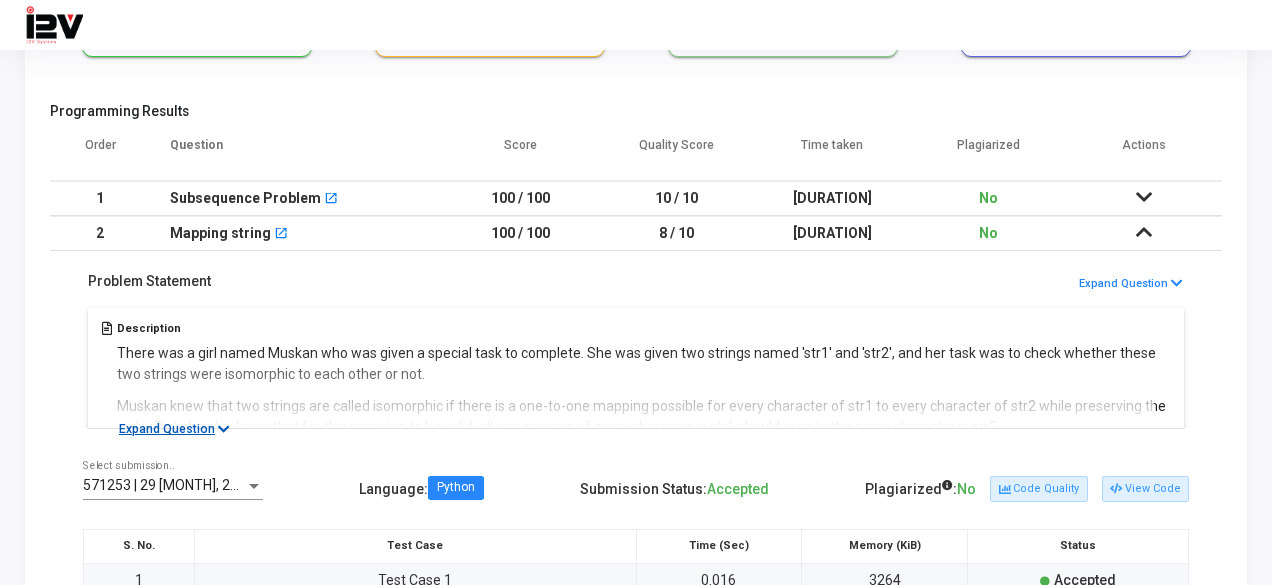 click on "Expand Question" at bounding box center [174, 429] 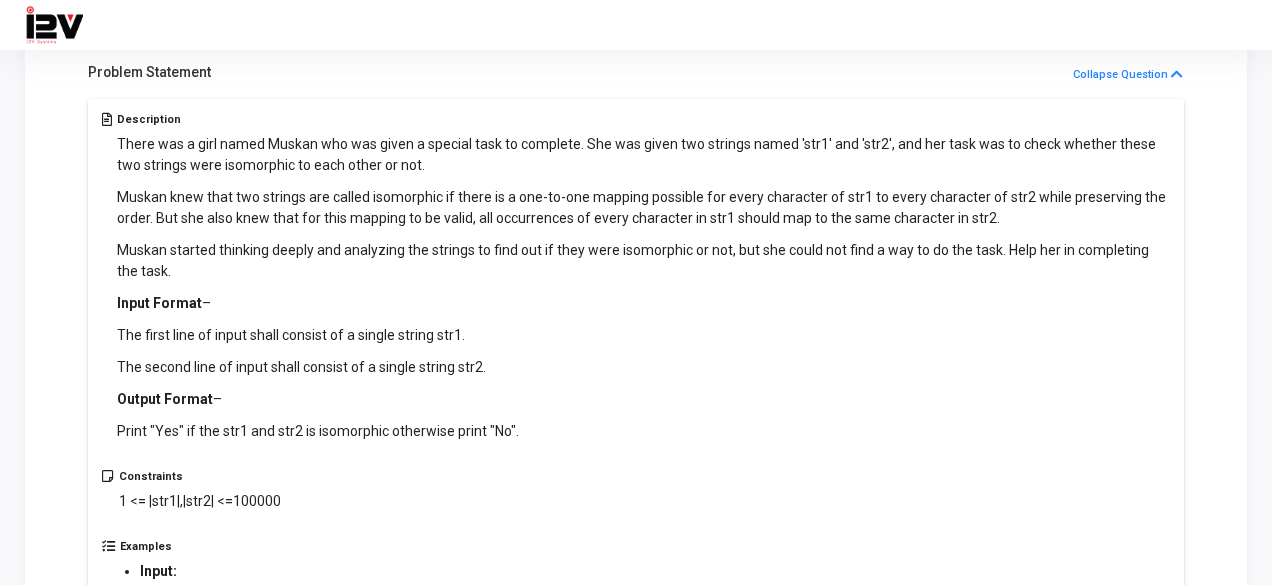 scroll, scrollTop: 416, scrollLeft: 0, axis: vertical 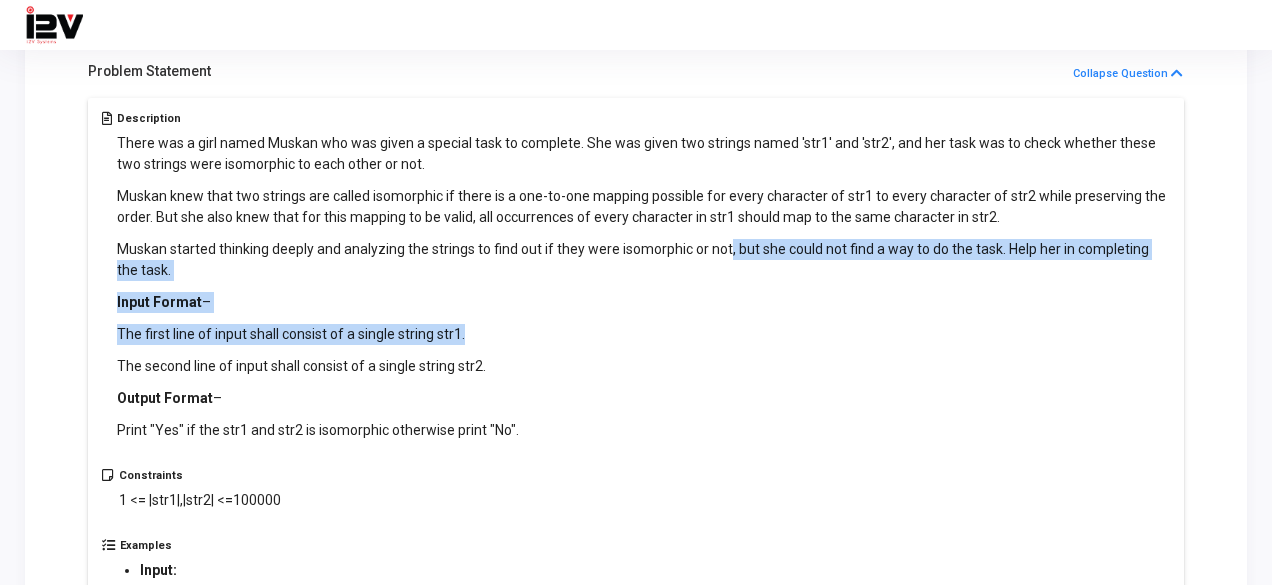 drag, startPoint x: 725, startPoint y: 251, endPoint x: 913, endPoint y: 320, distance: 200.26233 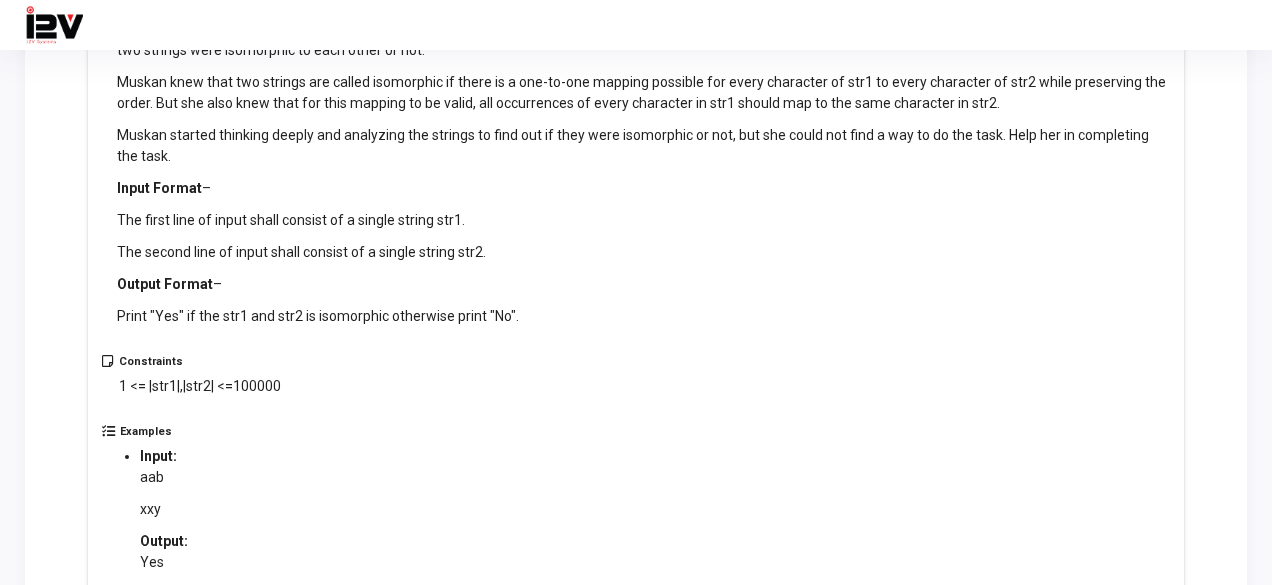 scroll, scrollTop: 545, scrollLeft: 0, axis: vertical 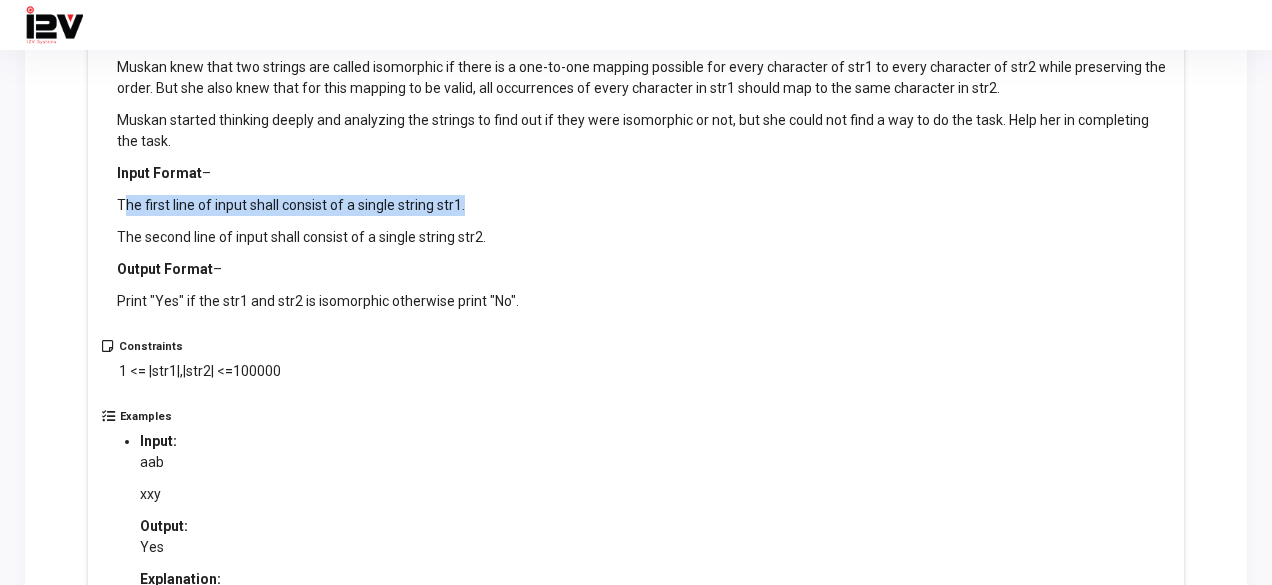drag, startPoint x: 122, startPoint y: 209, endPoint x: 496, endPoint y: 205, distance: 374.0214 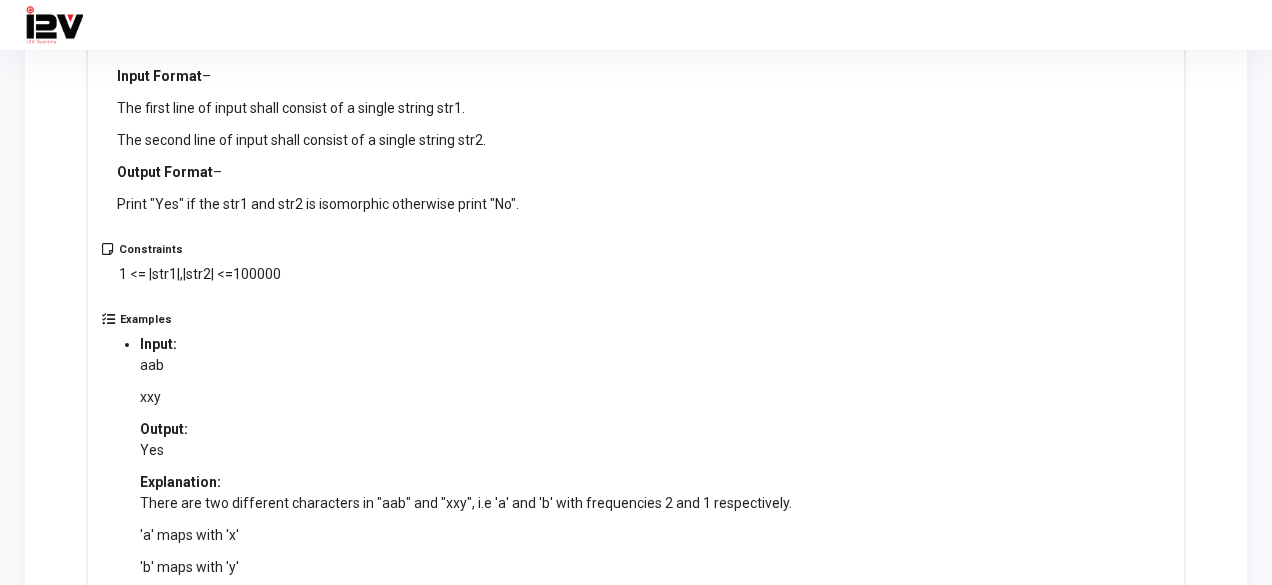 scroll, scrollTop: 645, scrollLeft: 0, axis: vertical 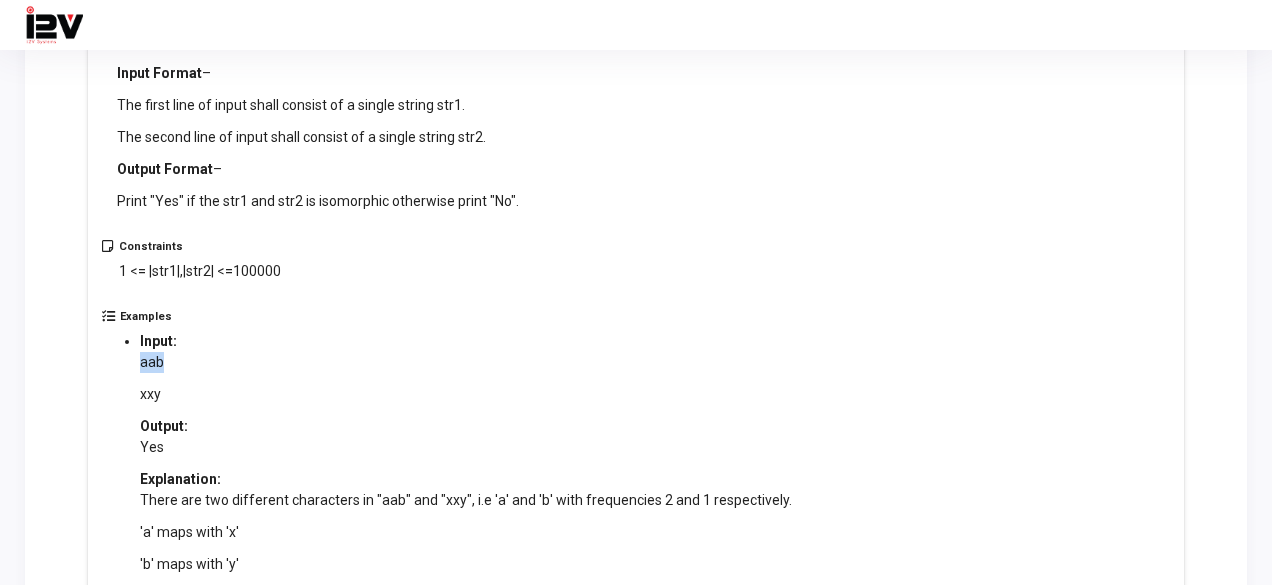 drag, startPoint x: 140, startPoint y: 361, endPoint x: 168, endPoint y: 370, distance: 29.410883 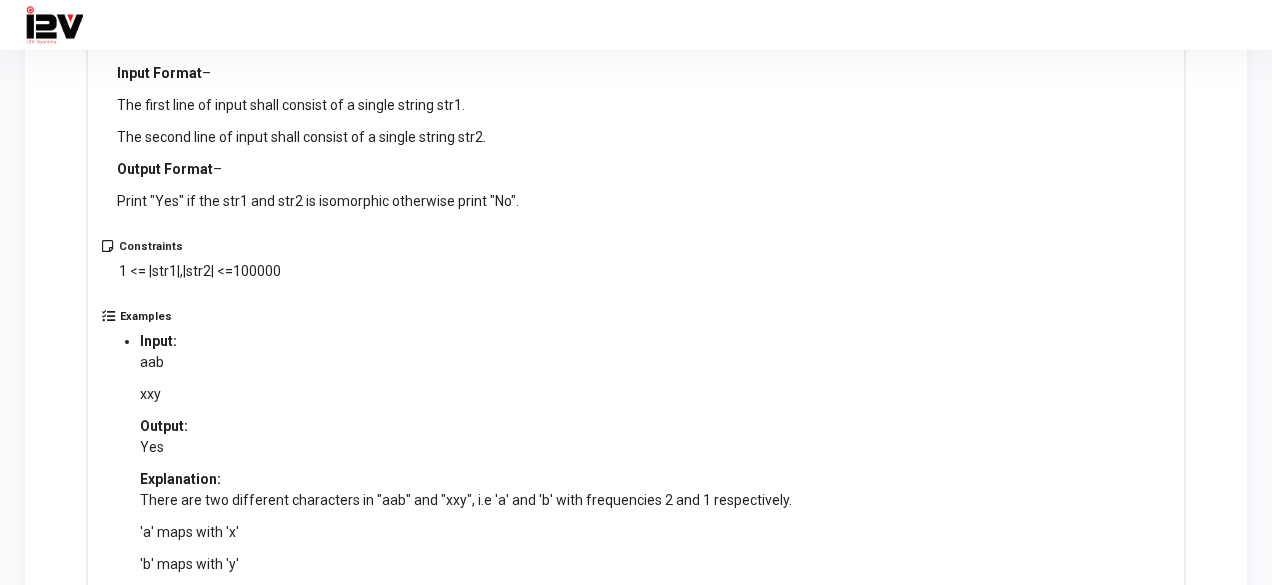click on "Examples Input: aab xxy Output: Yes Explanation: There are two different characters in "aab" and "xxy", i.e 'a' and 'b' with frequencies 2 and 1 respectively. 'a' maps with 'x' 'b' maps with 'y' Hence, "aab" and "xxy" are isomorphic in nature." at bounding box center [636, 464] 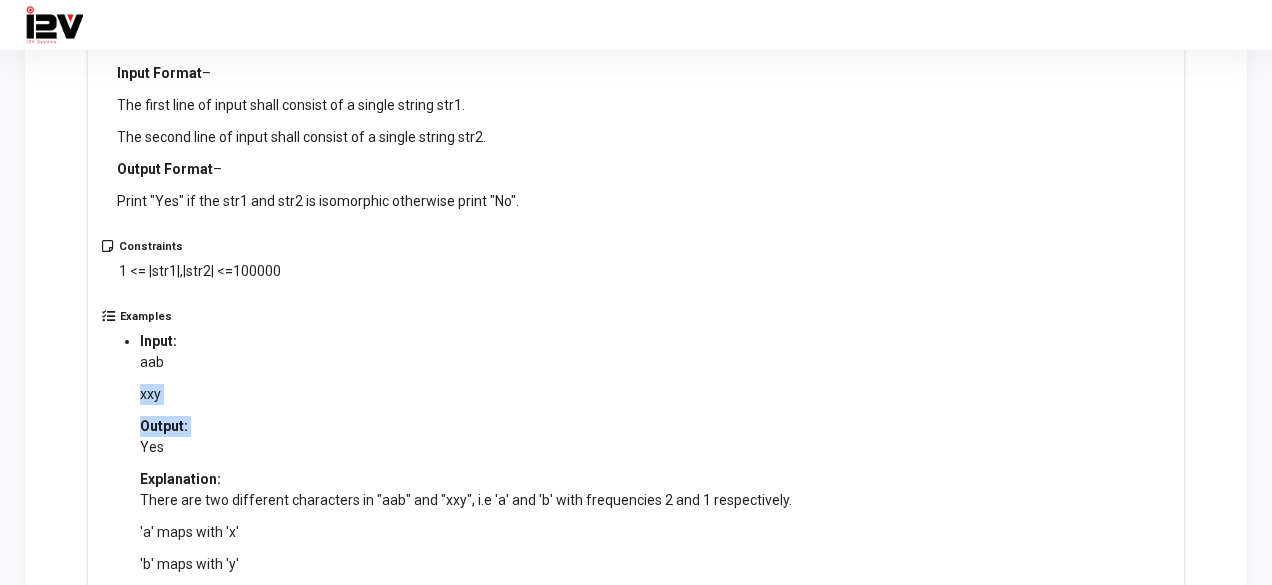 drag, startPoint x: 116, startPoint y: 398, endPoint x: 268, endPoint y: 411, distance: 152.5549 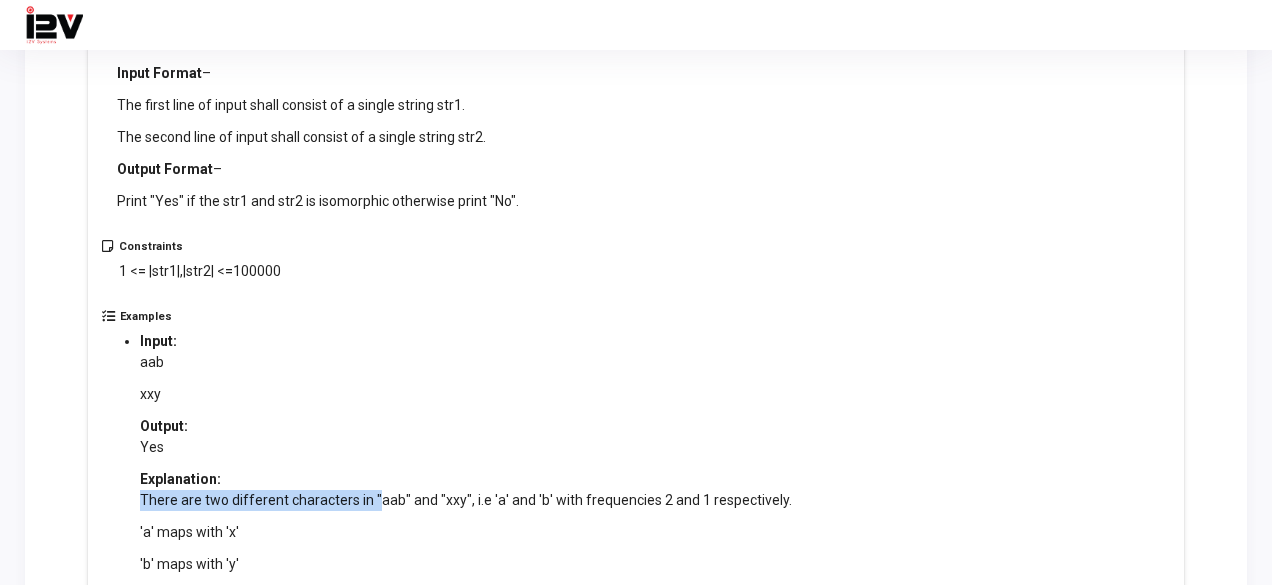 drag, startPoint x: 144, startPoint y: 500, endPoint x: 376, endPoint y: 491, distance: 232.1745 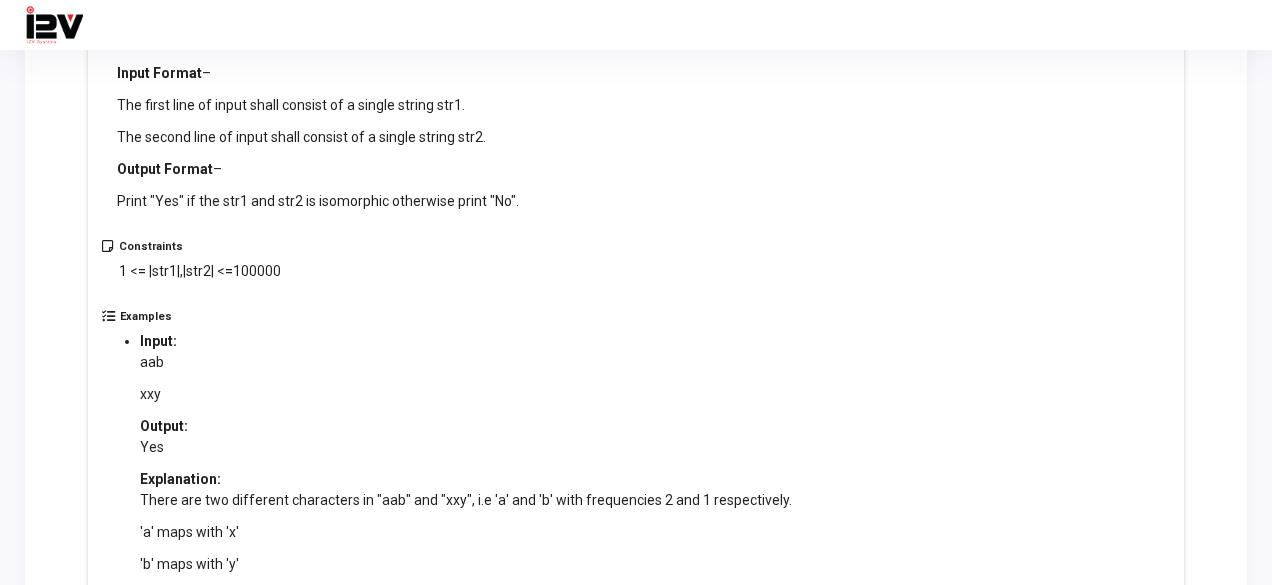 click on "Yes" at bounding box center [466, 447] 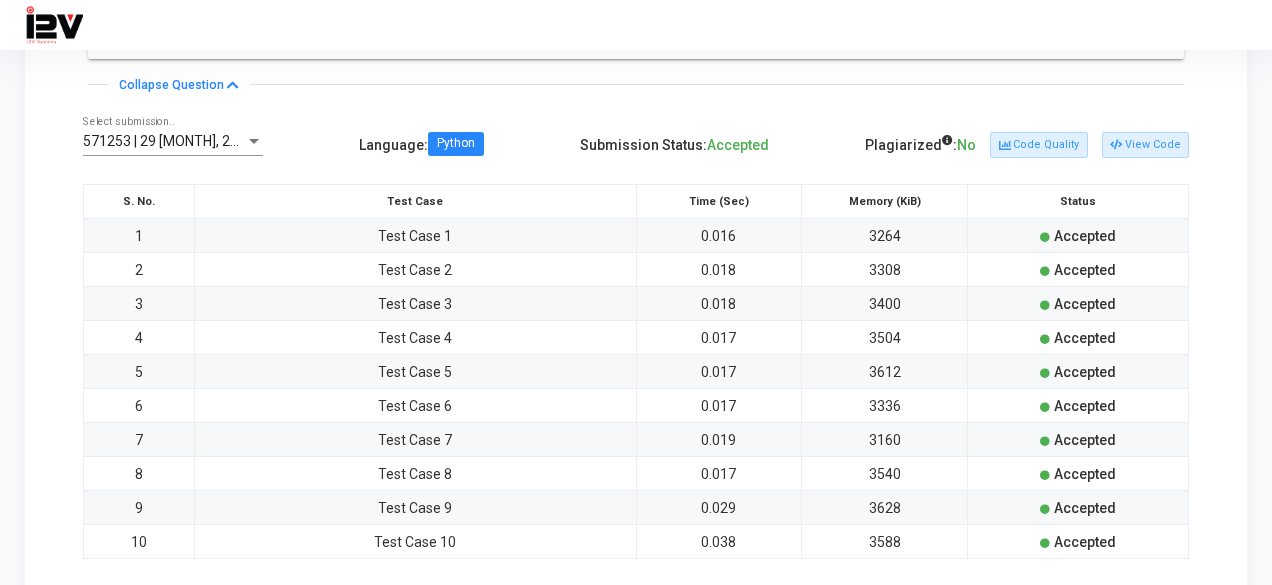 scroll, scrollTop: 1217, scrollLeft: 0, axis: vertical 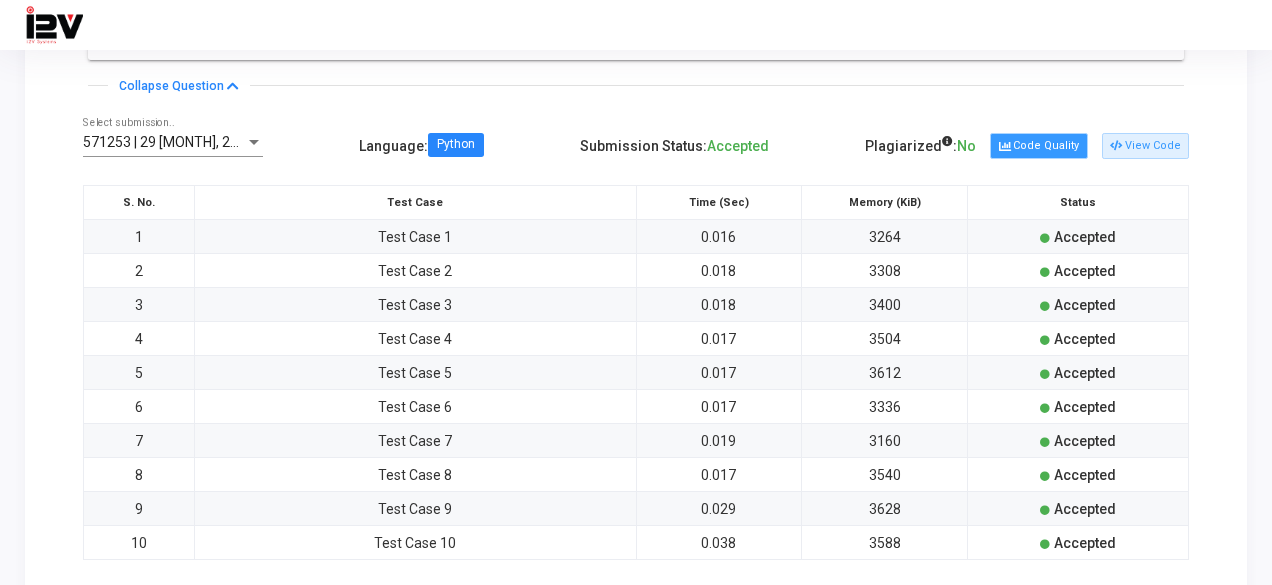 click on "Code Quality" at bounding box center (1038, 146) 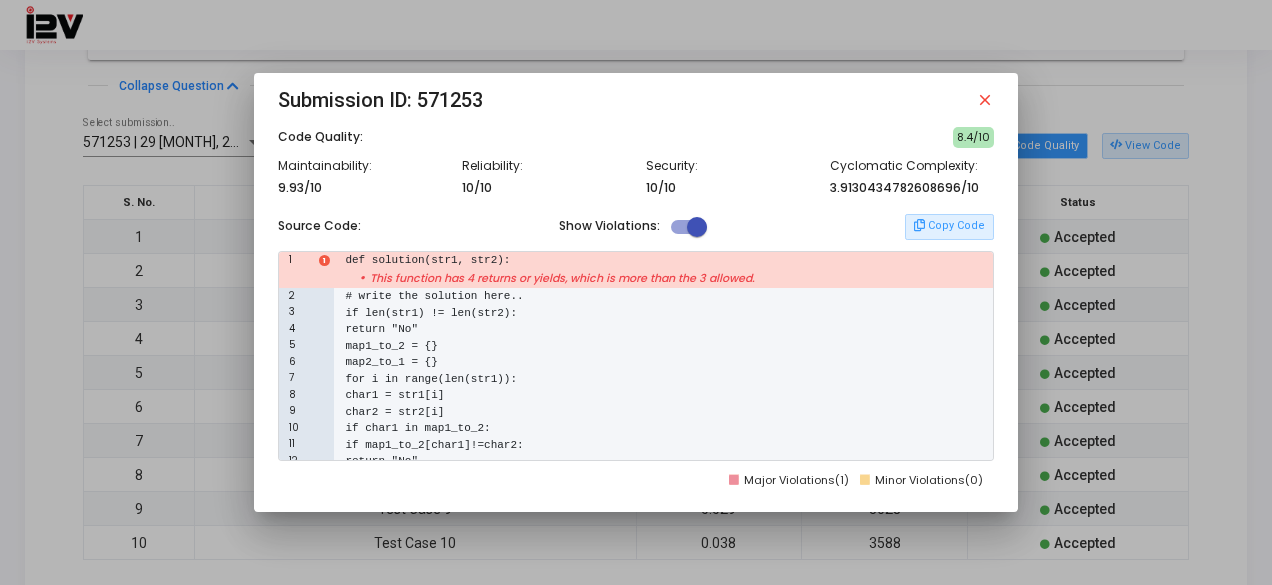scroll, scrollTop: 0, scrollLeft: 0, axis: both 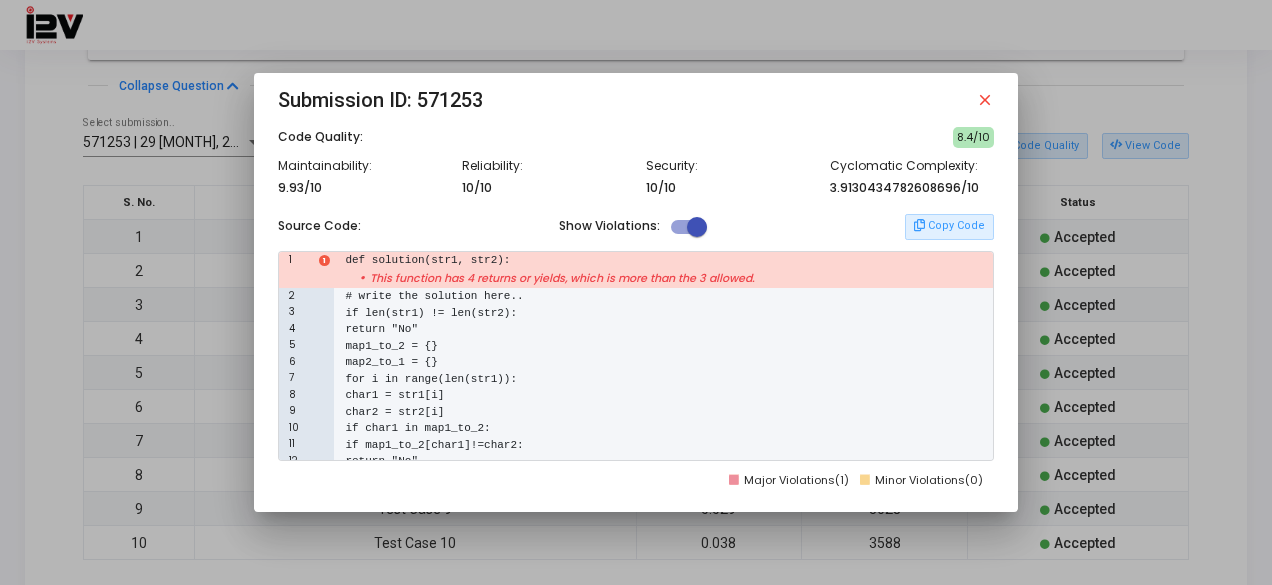 click on "4         return "No"" at bounding box center [635, 329] 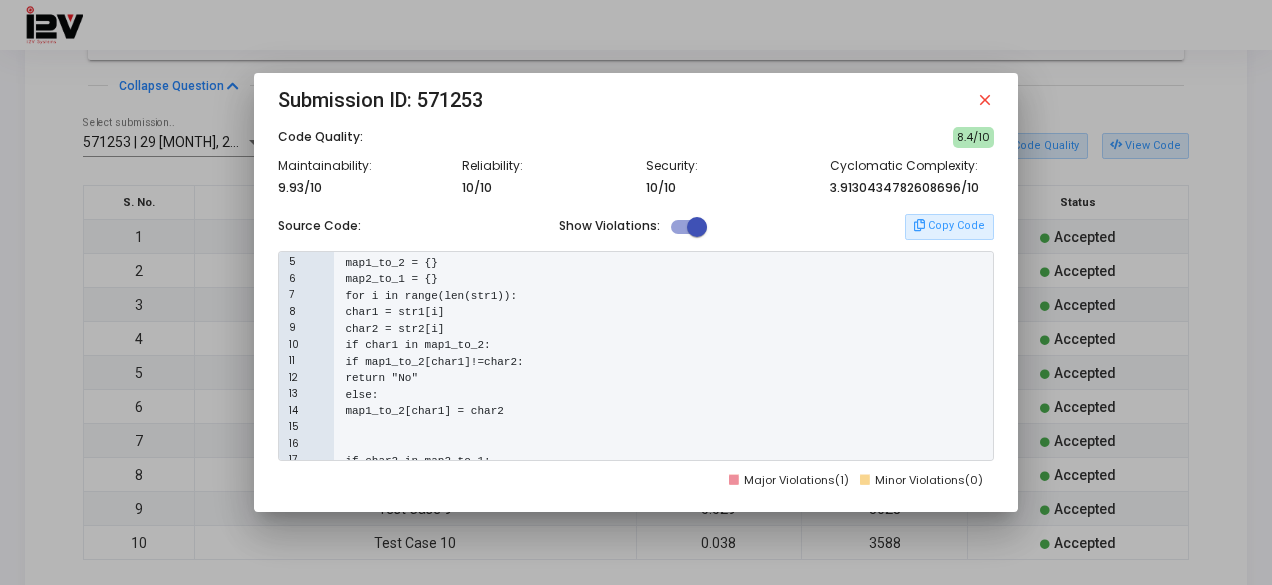 scroll, scrollTop: 84, scrollLeft: 0, axis: vertical 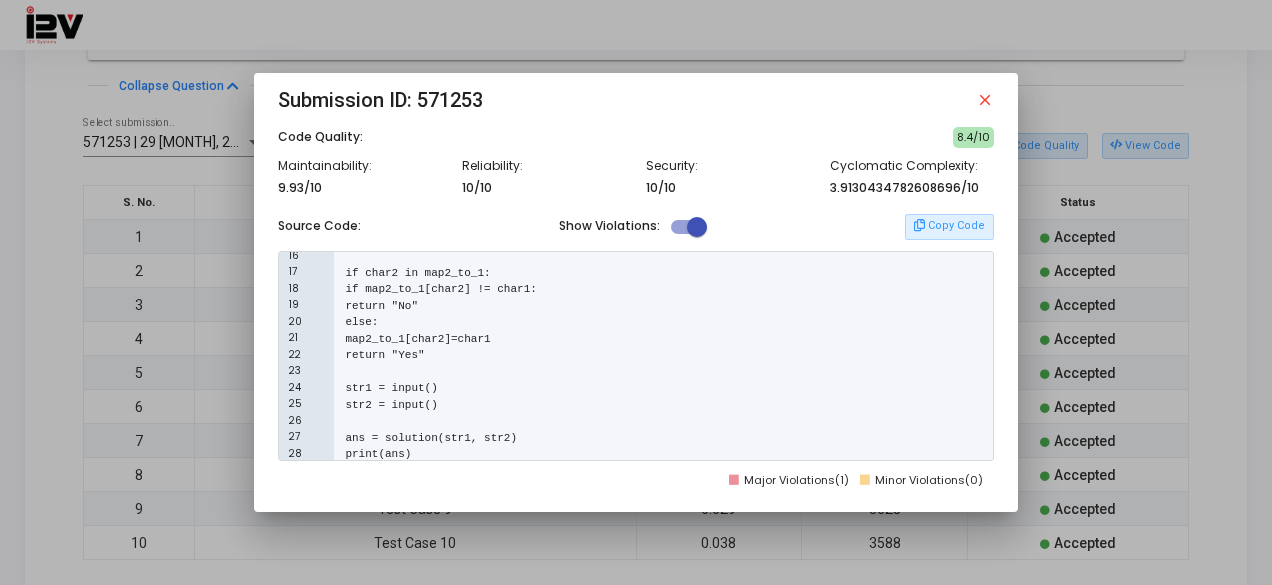 drag, startPoint x: 988, startPoint y: 86, endPoint x: 988, endPoint y: 97, distance: 11 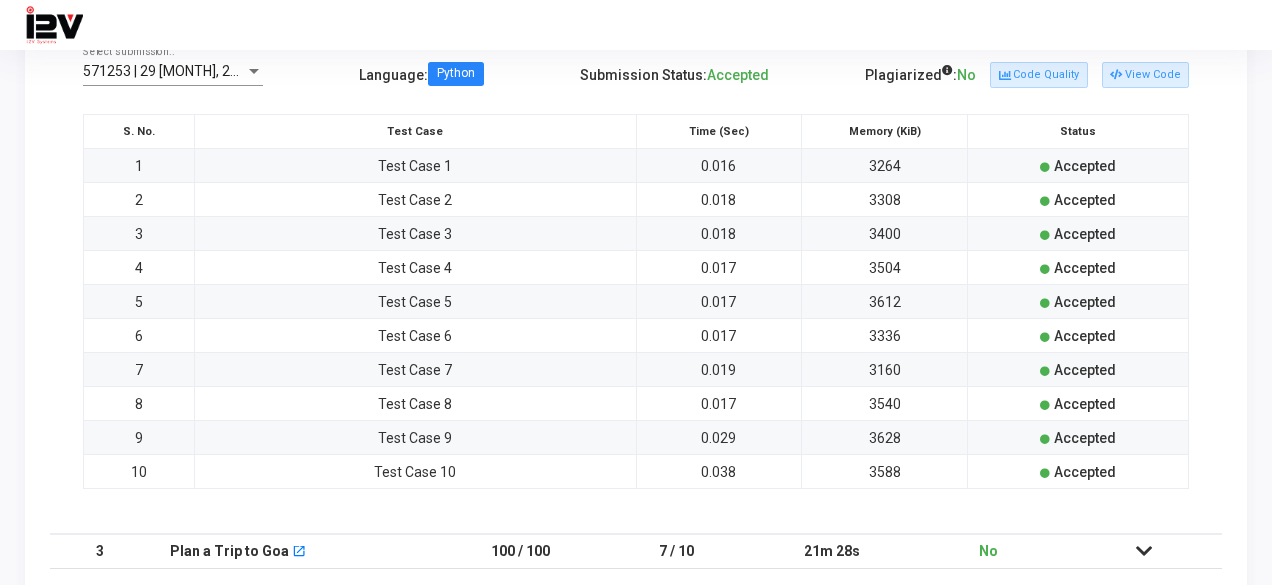 scroll, scrollTop: 1300, scrollLeft: 0, axis: vertical 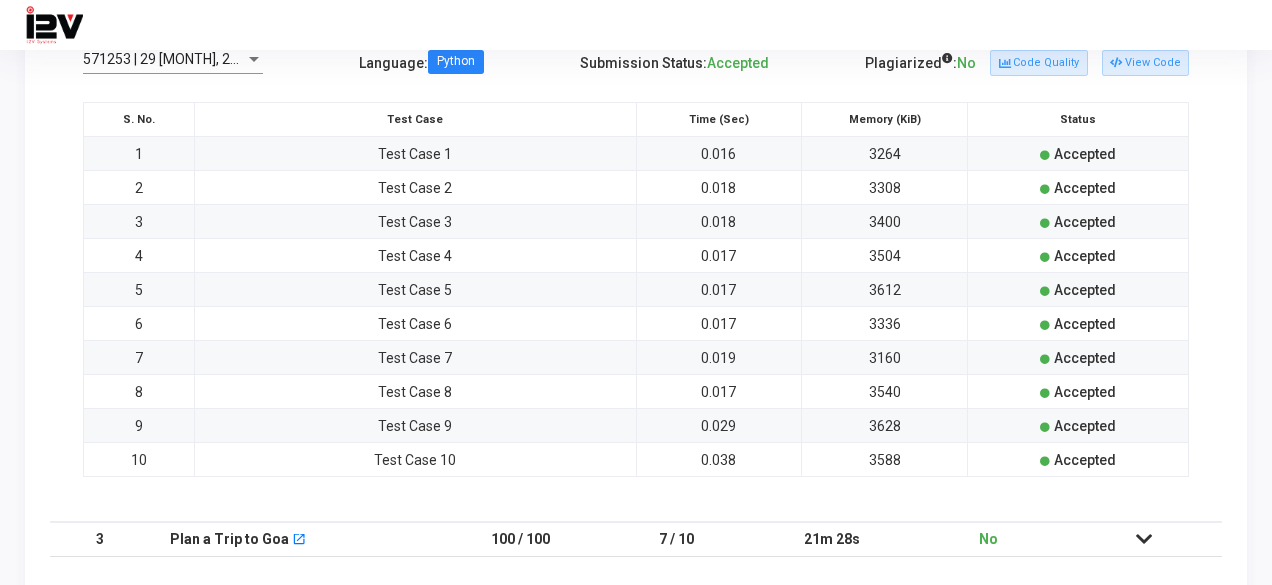click on "Accepted" at bounding box center (1085, 154) 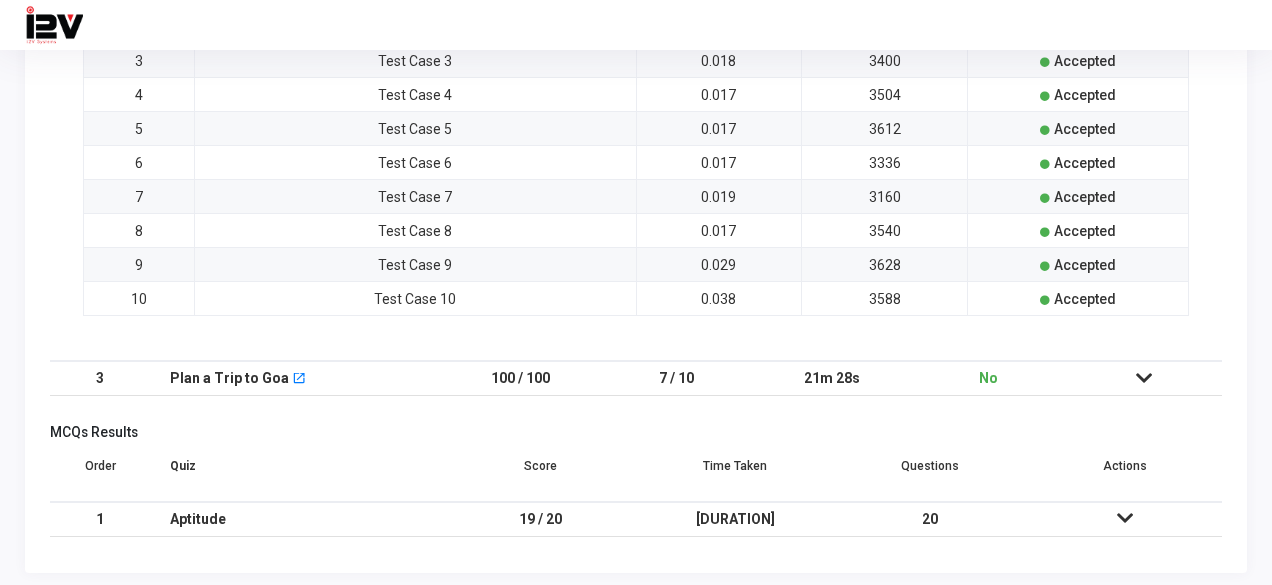 scroll, scrollTop: 1460, scrollLeft: 0, axis: vertical 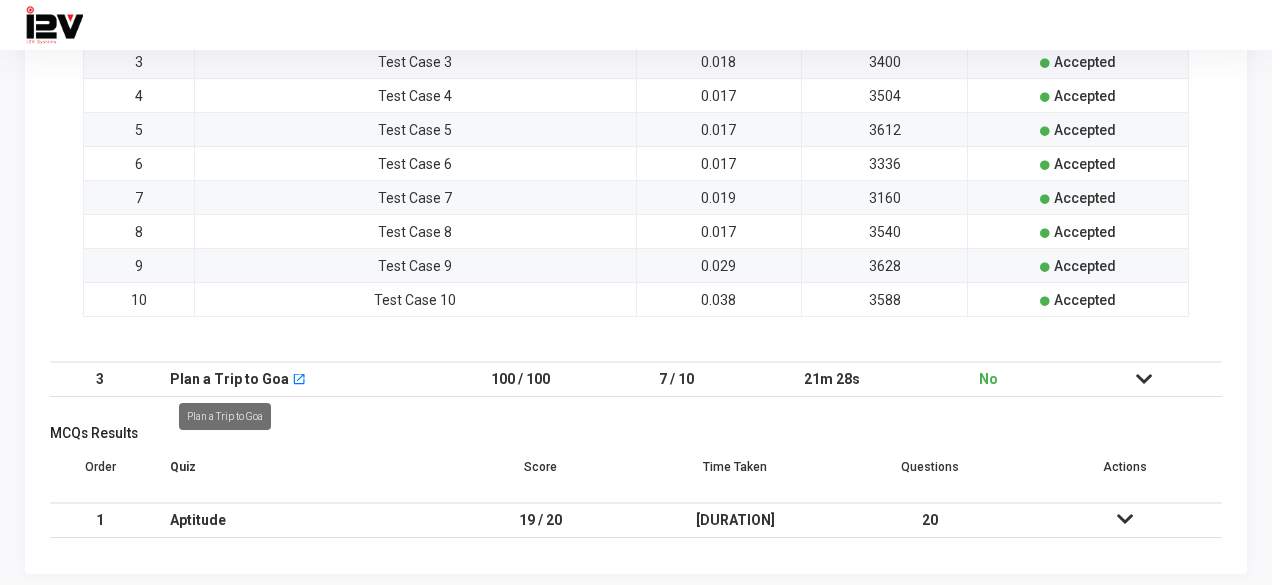 click on "Plan a Trip to Goa" at bounding box center (229, 379) 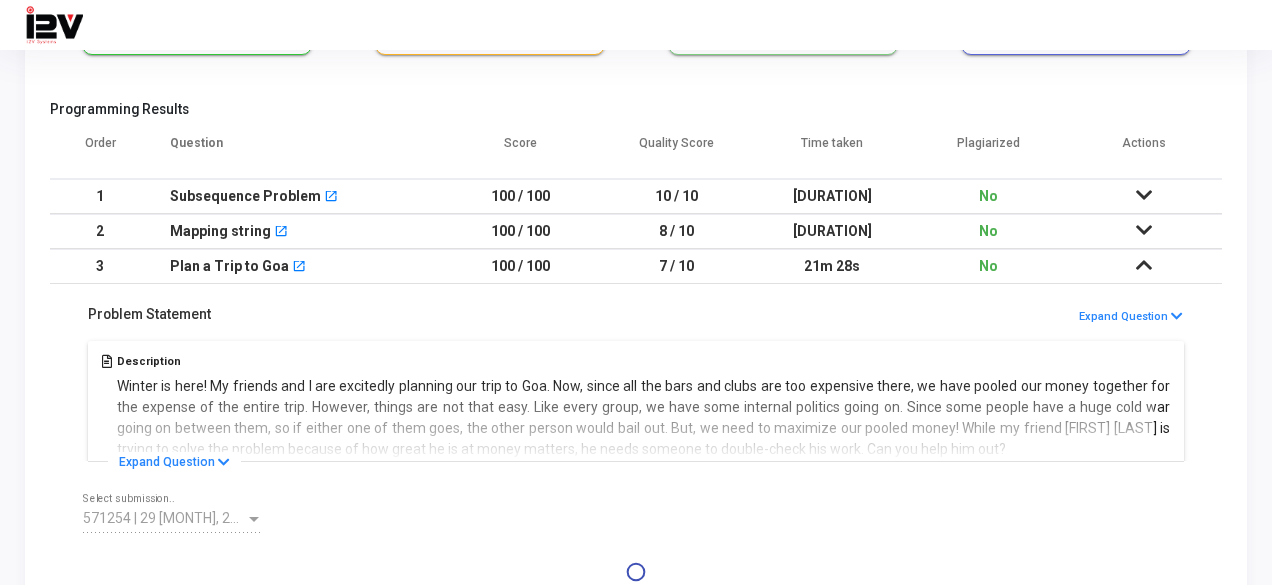 scroll, scrollTop: 423, scrollLeft: 0, axis: vertical 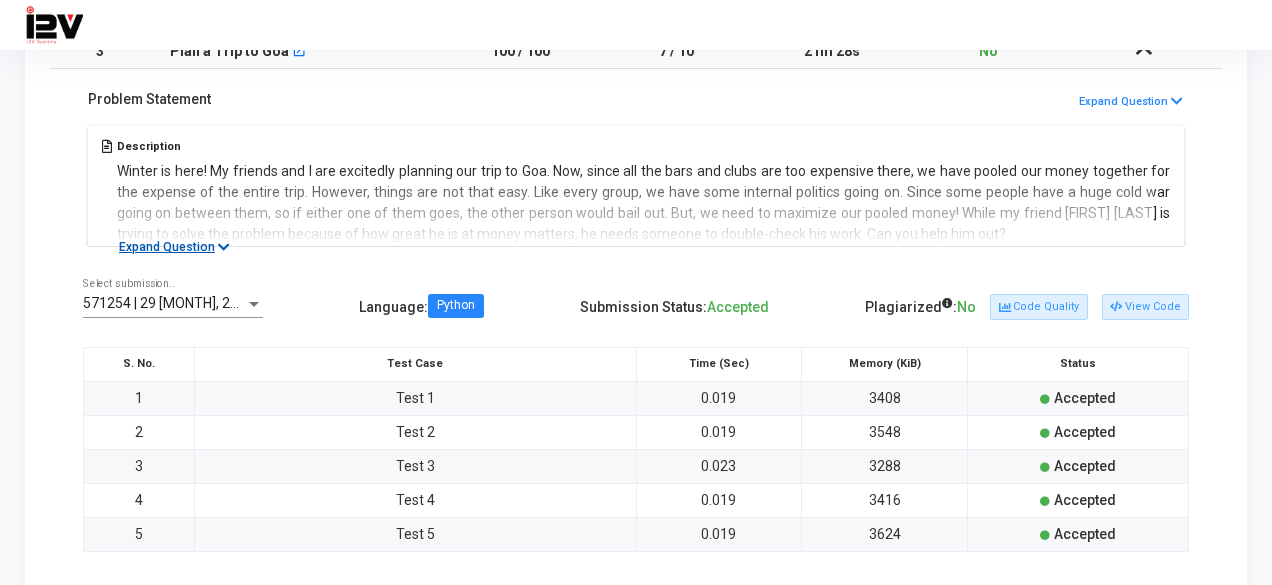 click at bounding box center [224, 247] 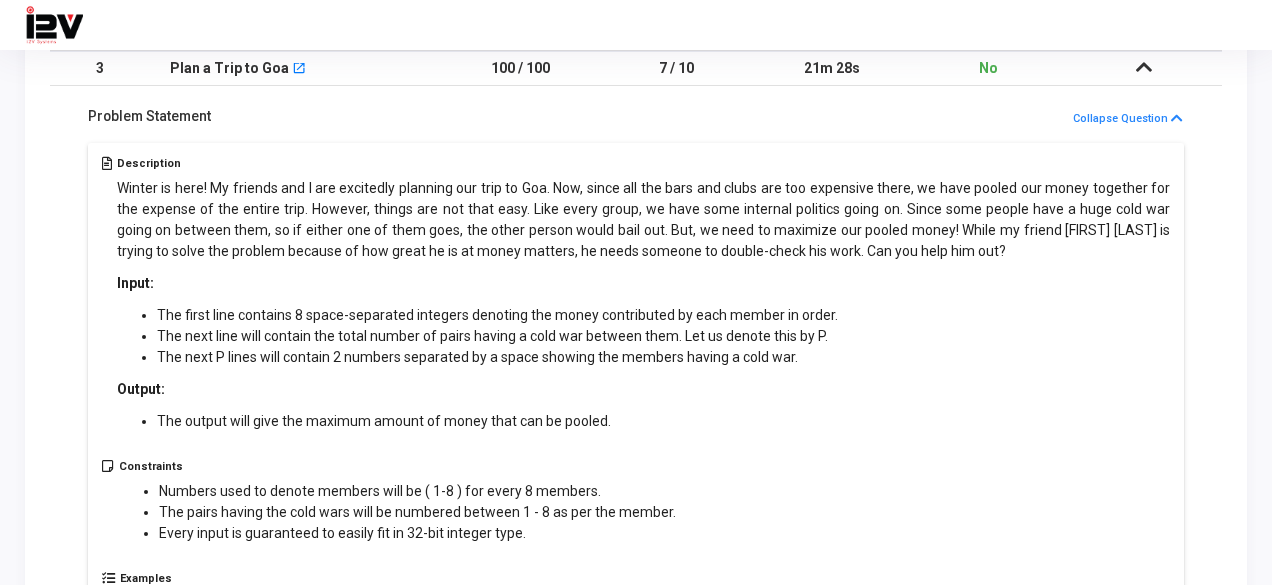 scroll, scrollTop: 405, scrollLeft: 0, axis: vertical 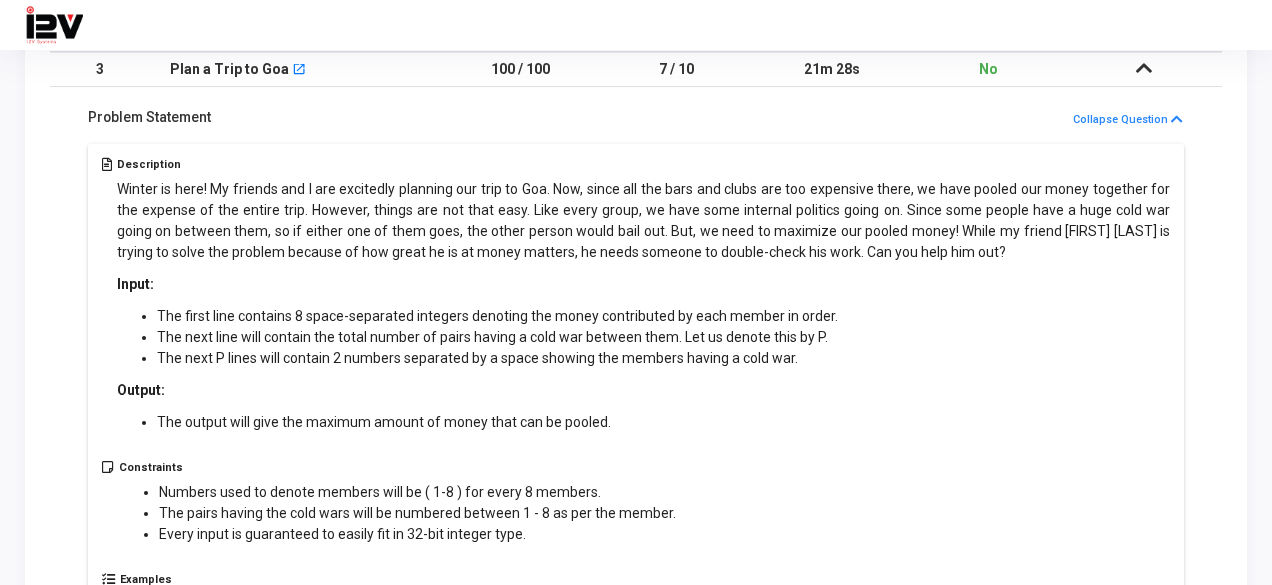 drag, startPoint x: 159, startPoint y: 317, endPoint x: 838, endPoint y: 343, distance: 679.4976 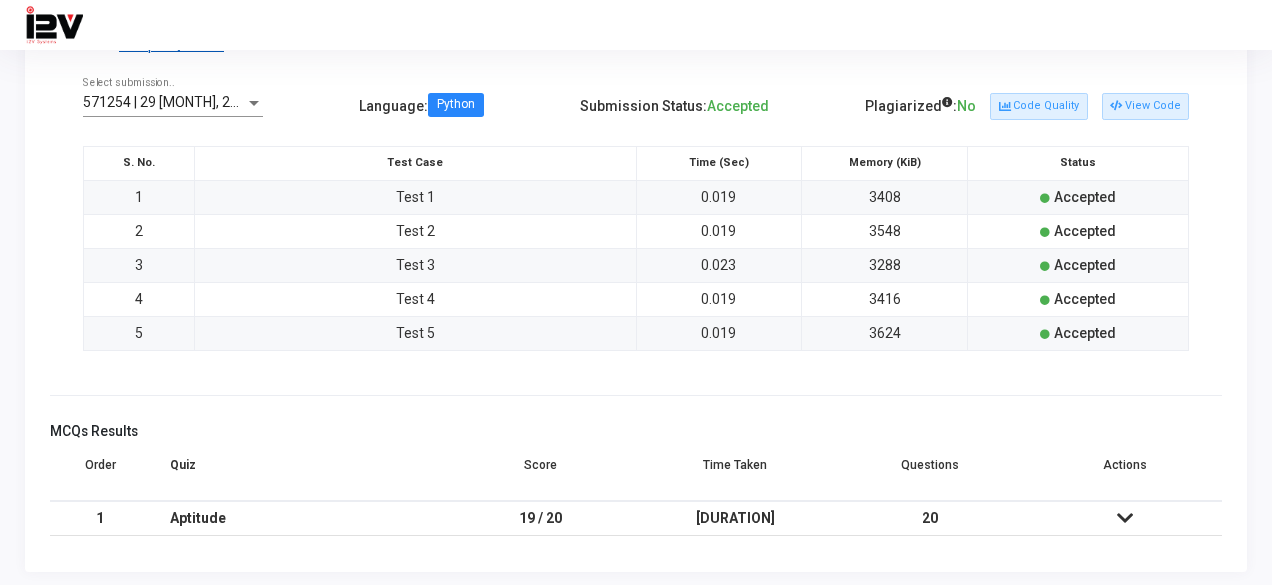 scroll, scrollTop: 1308, scrollLeft: 0, axis: vertical 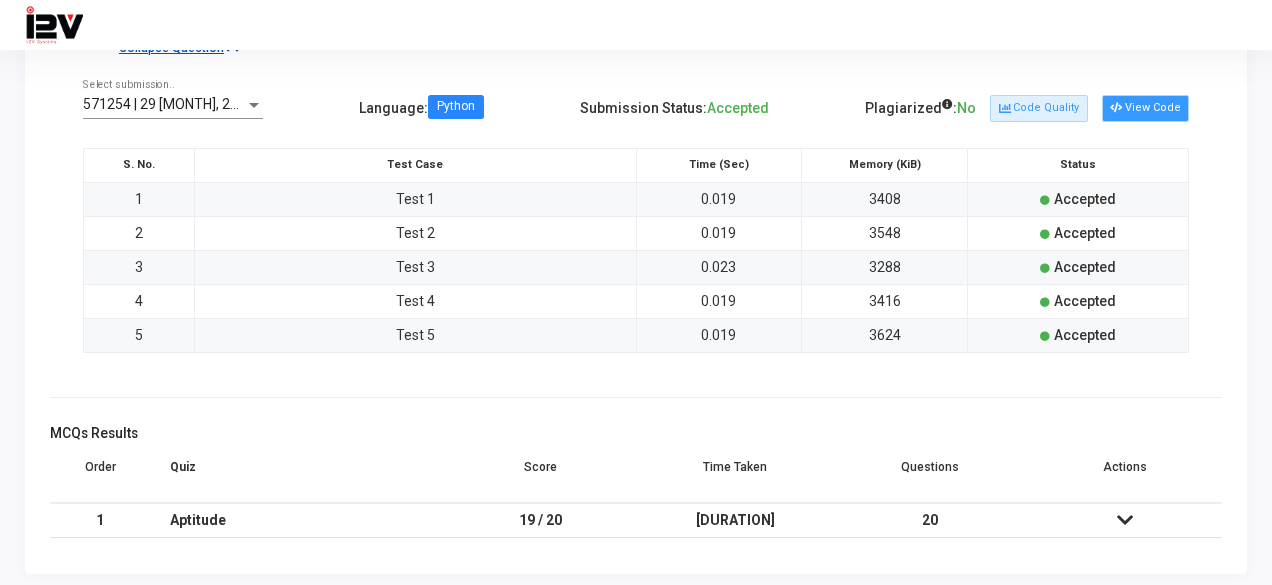 click on "View Code" at bounding box center [1145, 108] 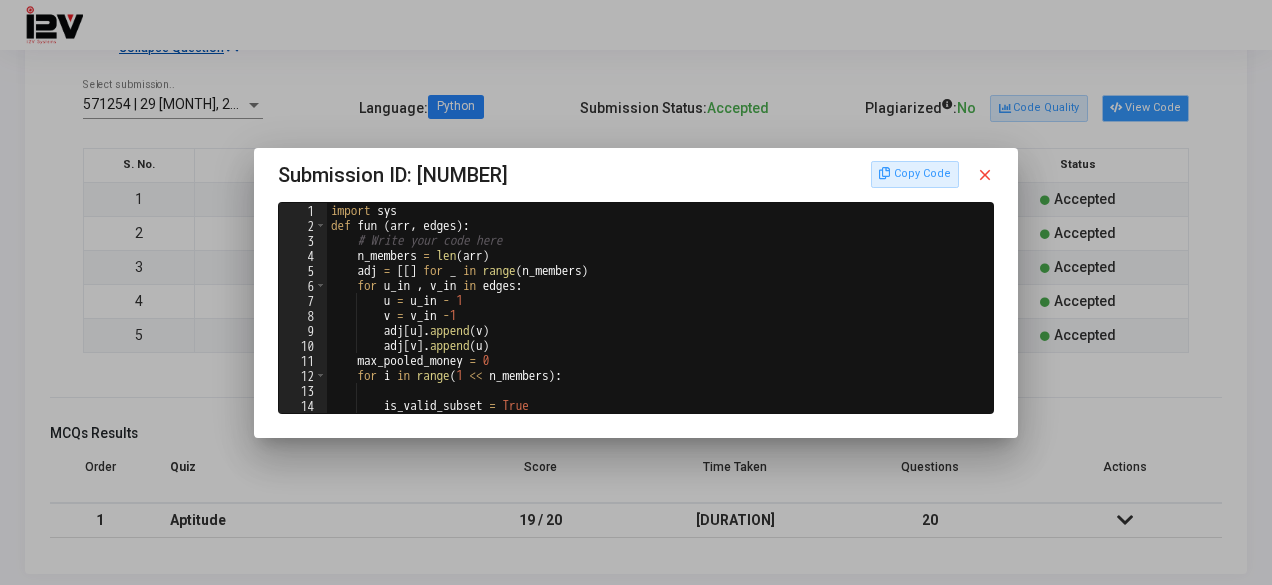 scroll, scrollTop: 0, scrollLeft: 0, axis: both 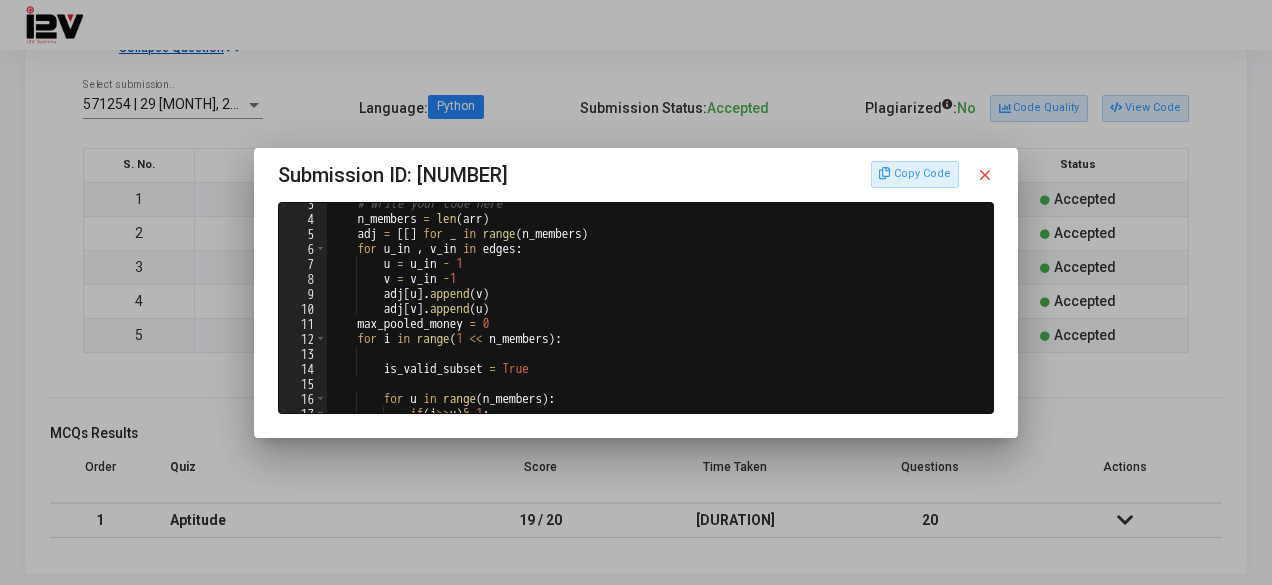 click on "close" at bounding box center (985, 175) 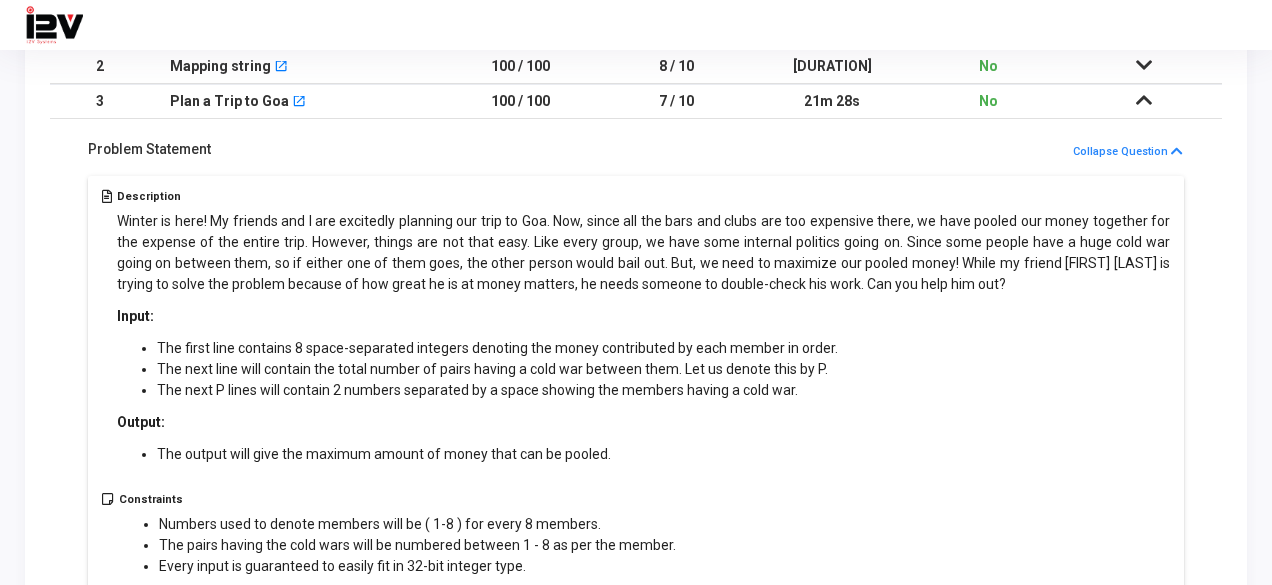 scroll, scrollTop: 287, scrollLeft: 0, axis: vertical 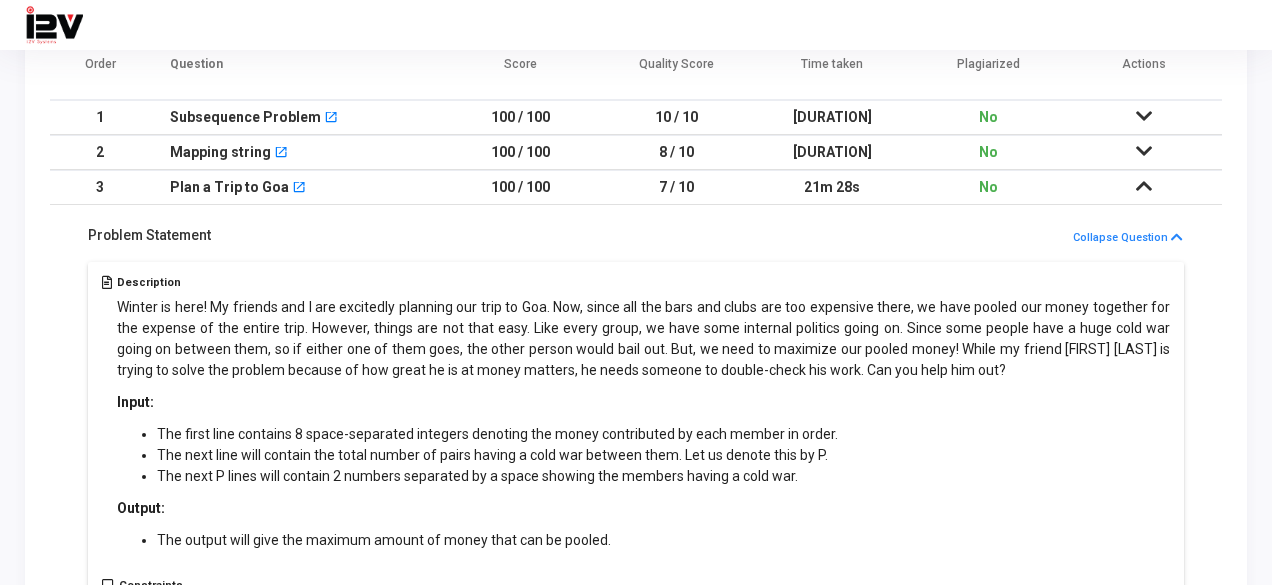 click at bounding box center [1144, 186] 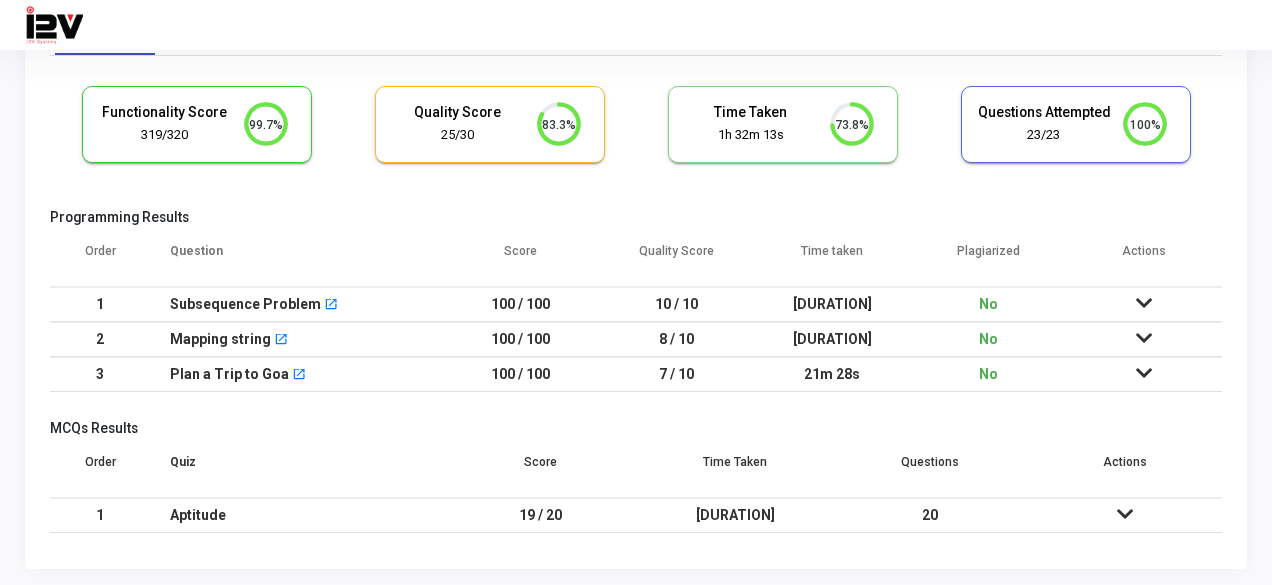drag, startPoint x: 1138, startPoint y: 191, endPoint x: 720, endPoint y: 436, distance: 484.50903 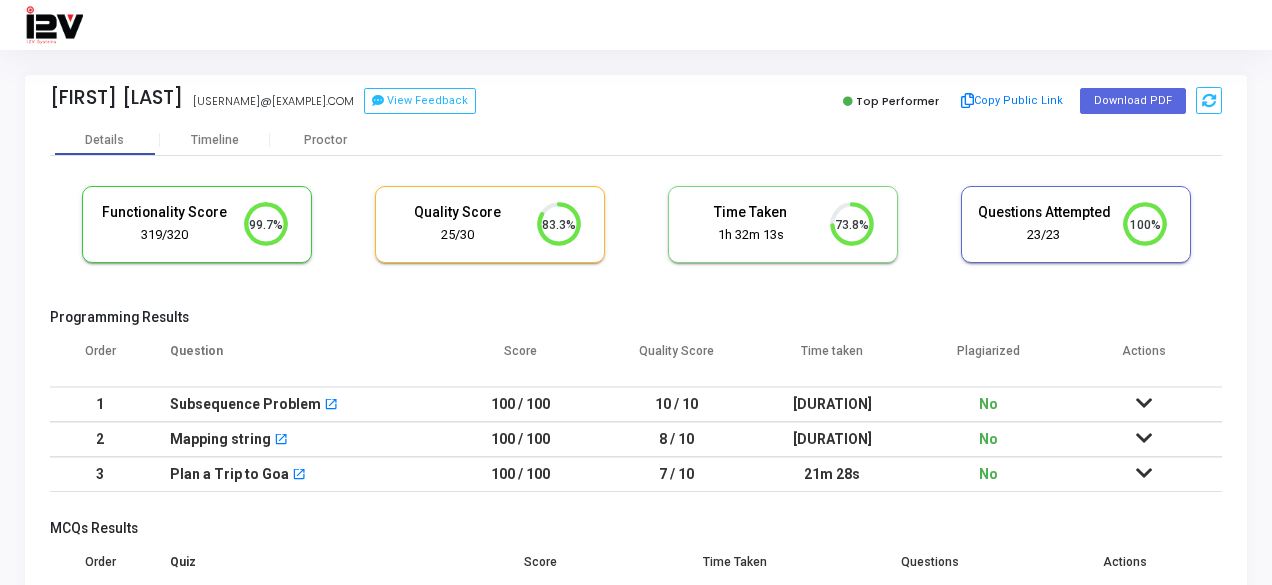 click on "10 / 10" at bounding box center [677, 404] 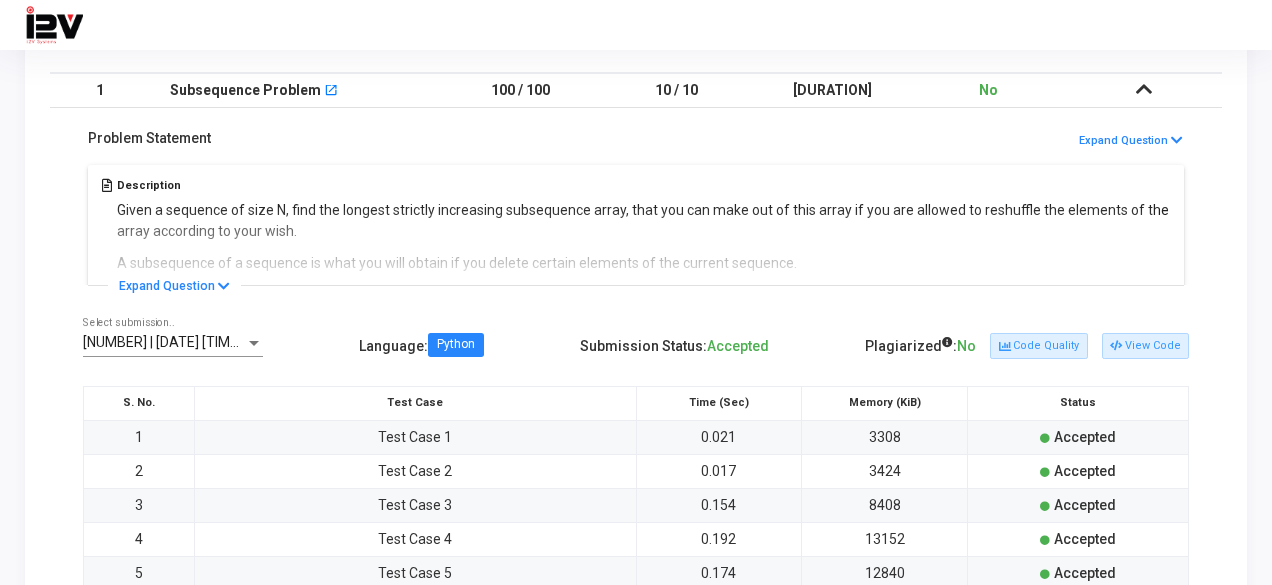 scroll, scrollTop: 315, scrollLeft: 0, axis: vertical 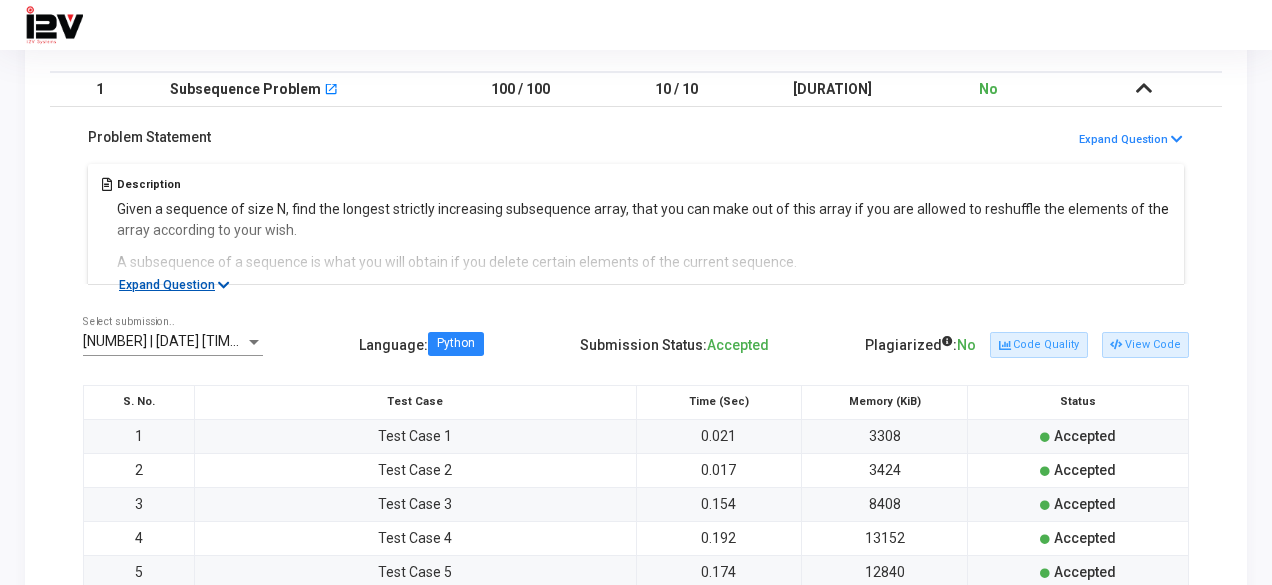 click on "Expand Question" at bounding box center (174, 285) 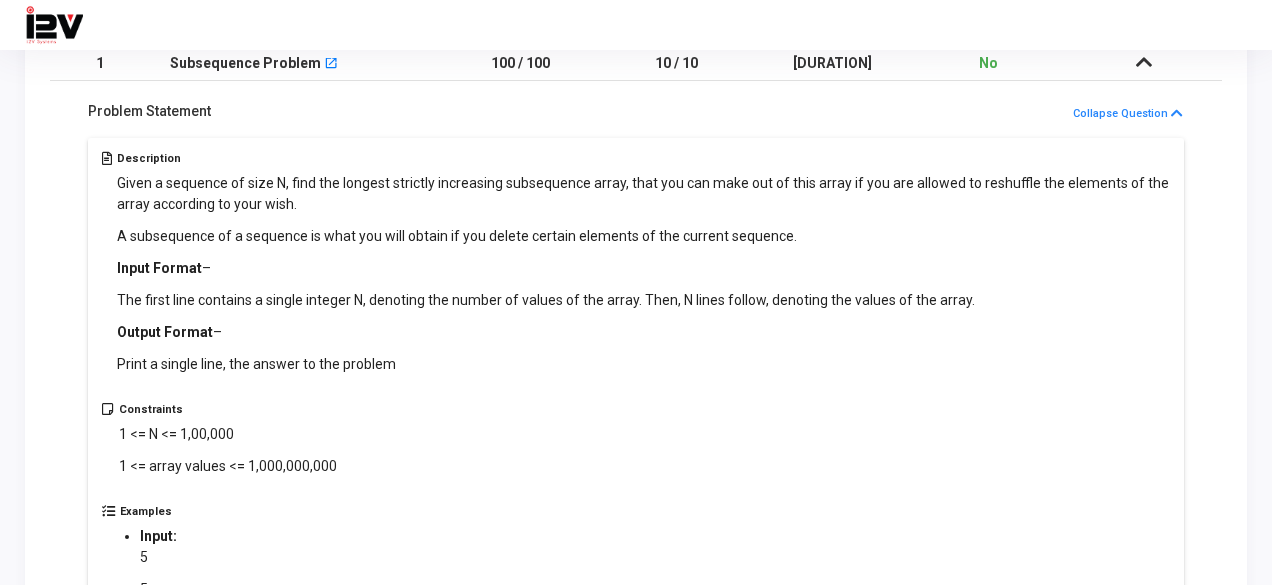 scroll, scrollTop: 773, scrollLeft: 0, axis: vertical 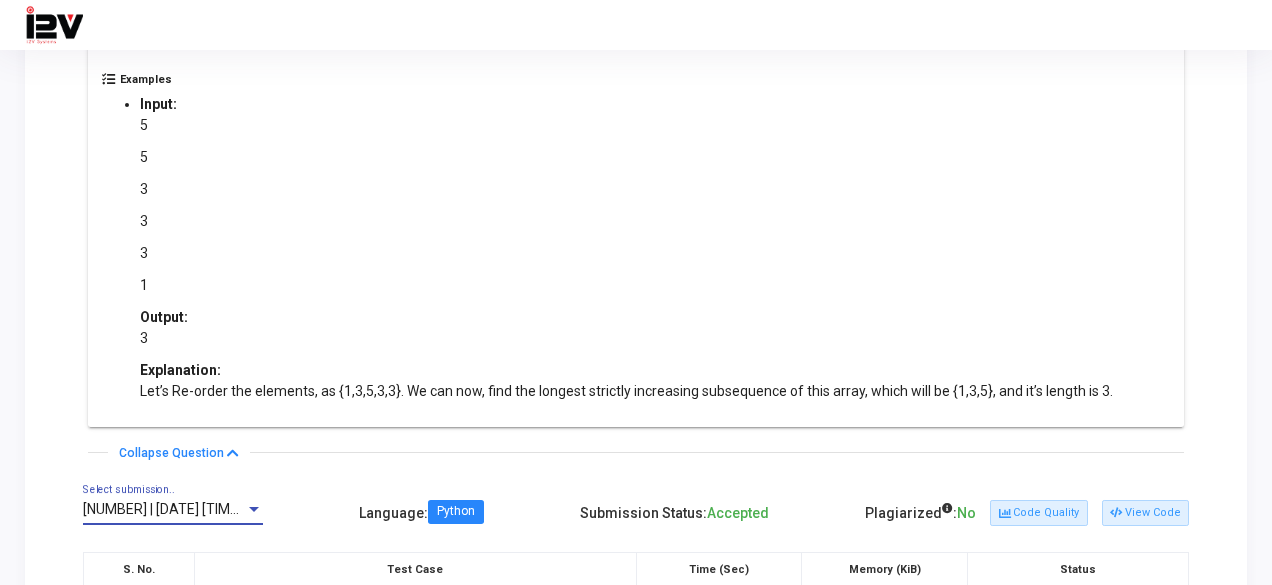 click at bounding box center (254, 510) 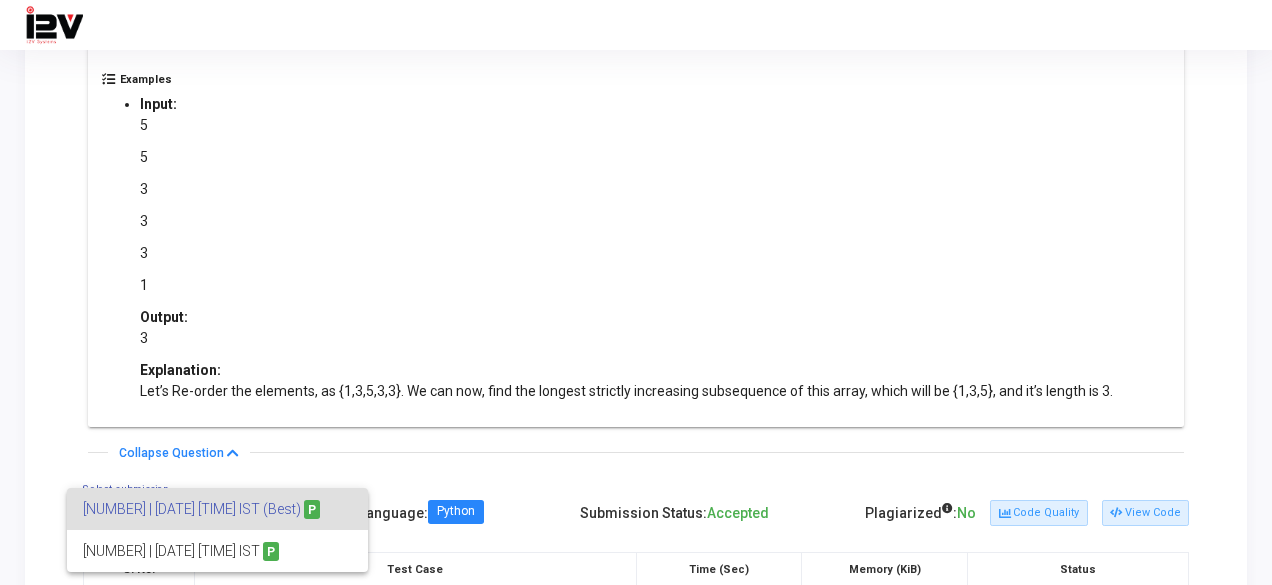 click at bounding box center [636, 292] 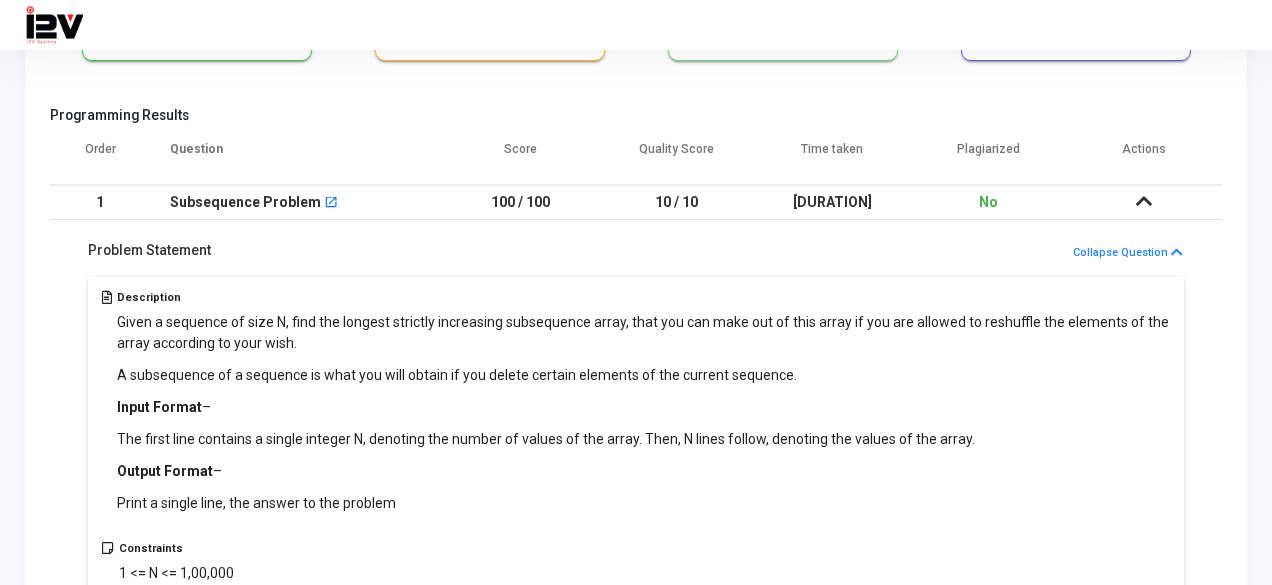 scroll, scrollTop: 201, scrollLeft: 0, axis: vertical 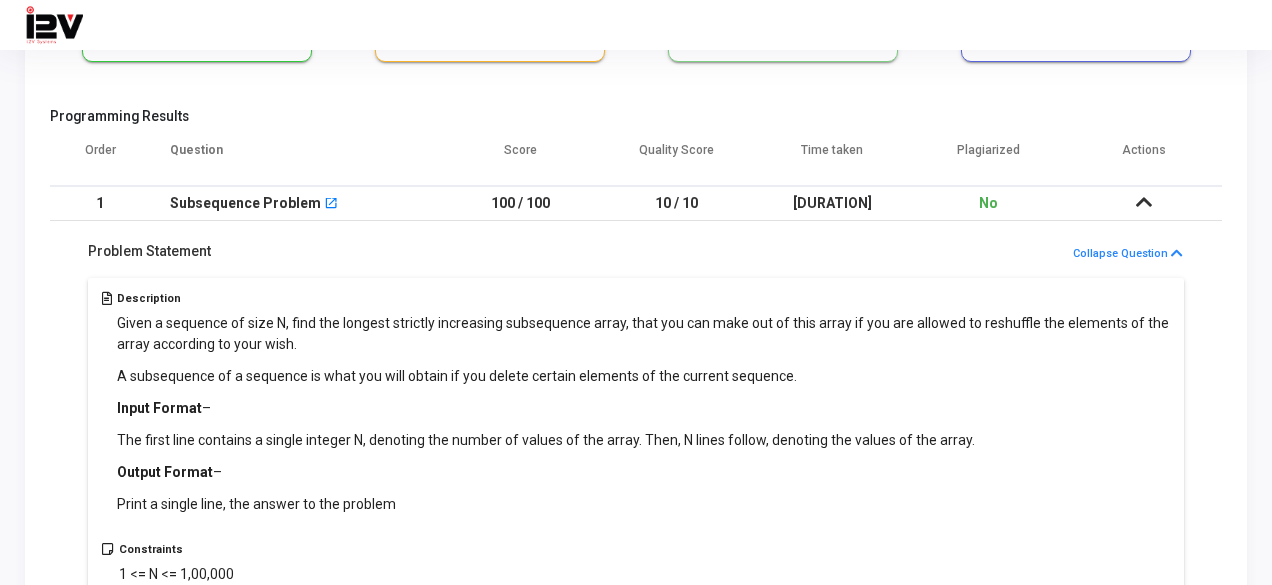click on "Problem Statement  Collapse Question" at bounding box center (636, 258) 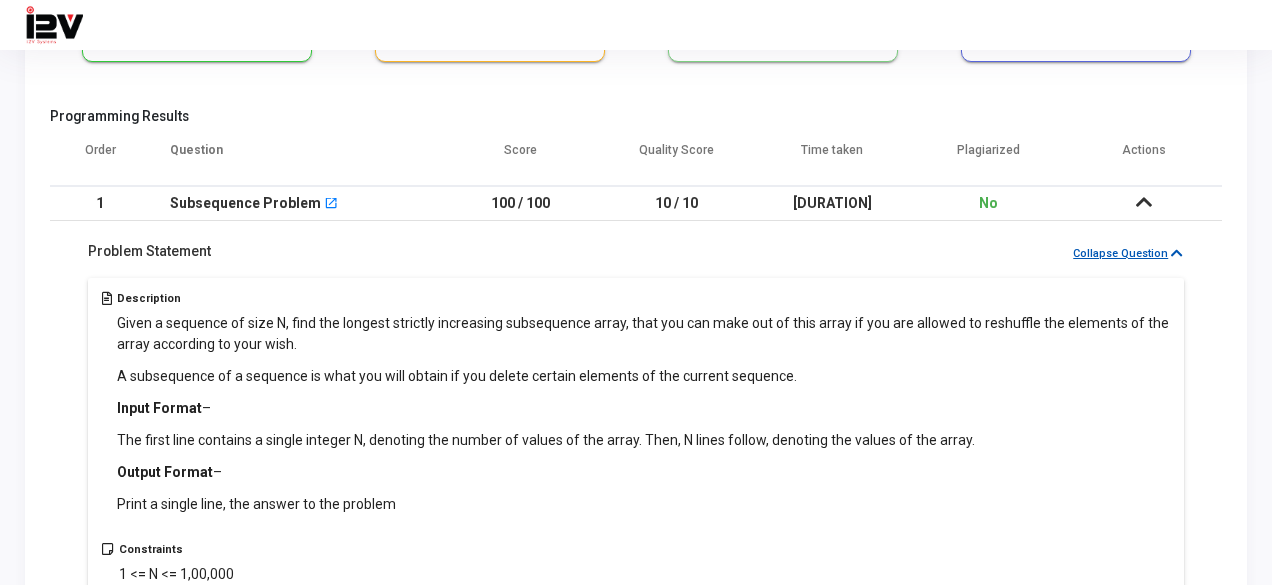click at bounding box center (1177, 253) 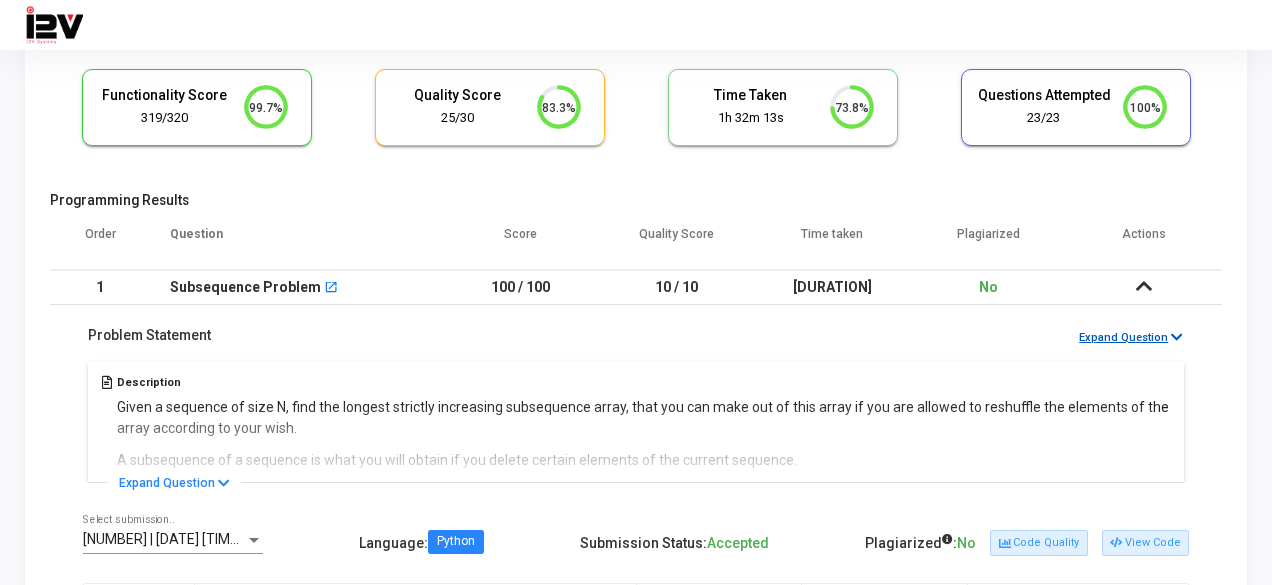 scroll, scrollTop: 119, scrollLeft: 0, axis: vertical 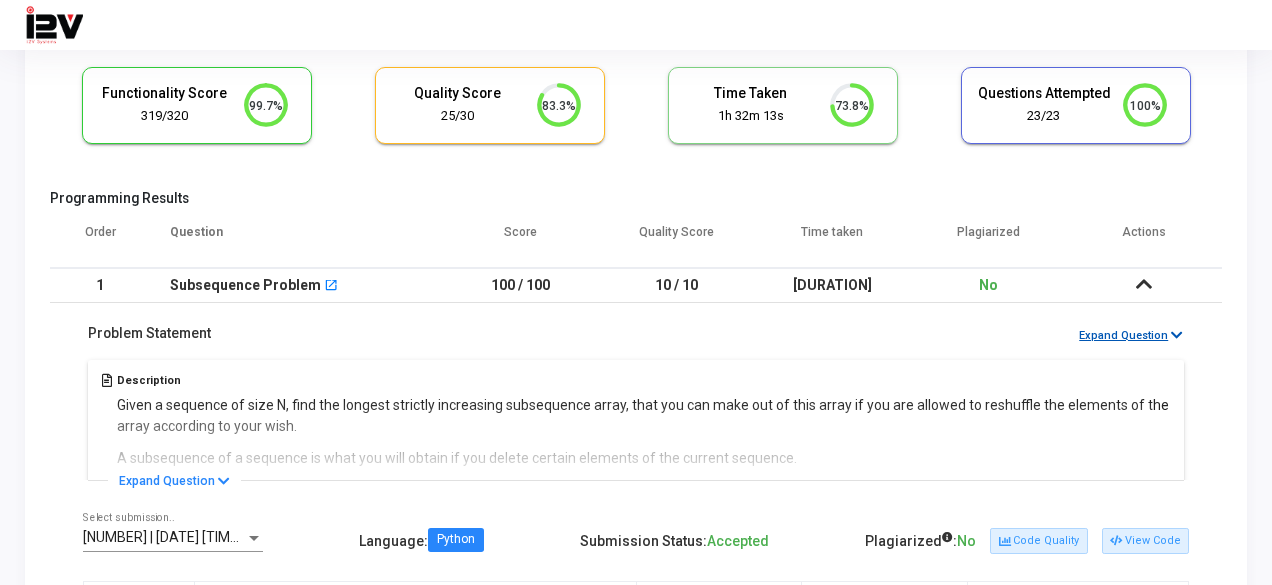 click at bounding box center [1144, 284] 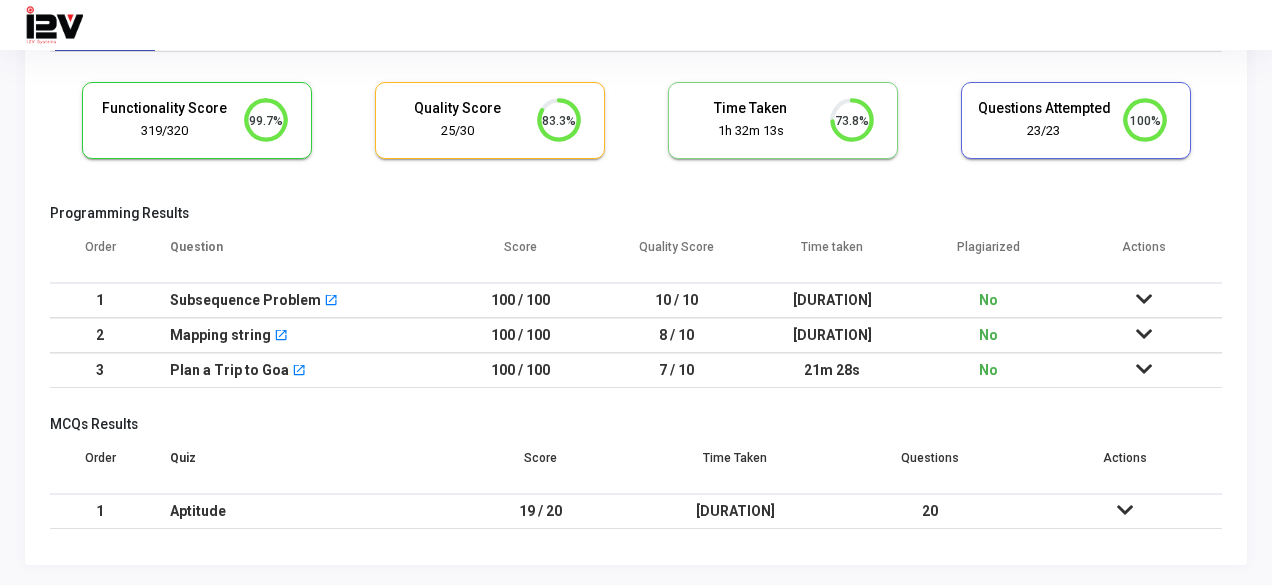 scroll, scrollTop: 100, scrollLeft: 0, axis: vertical 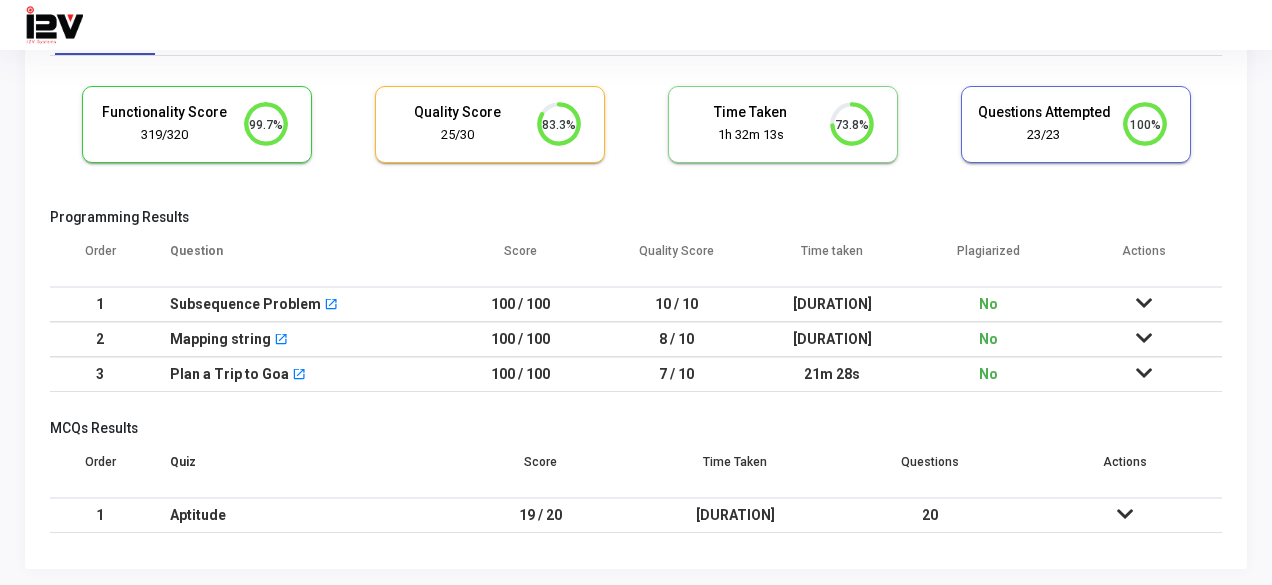 click at bounding box center [1144, 374] 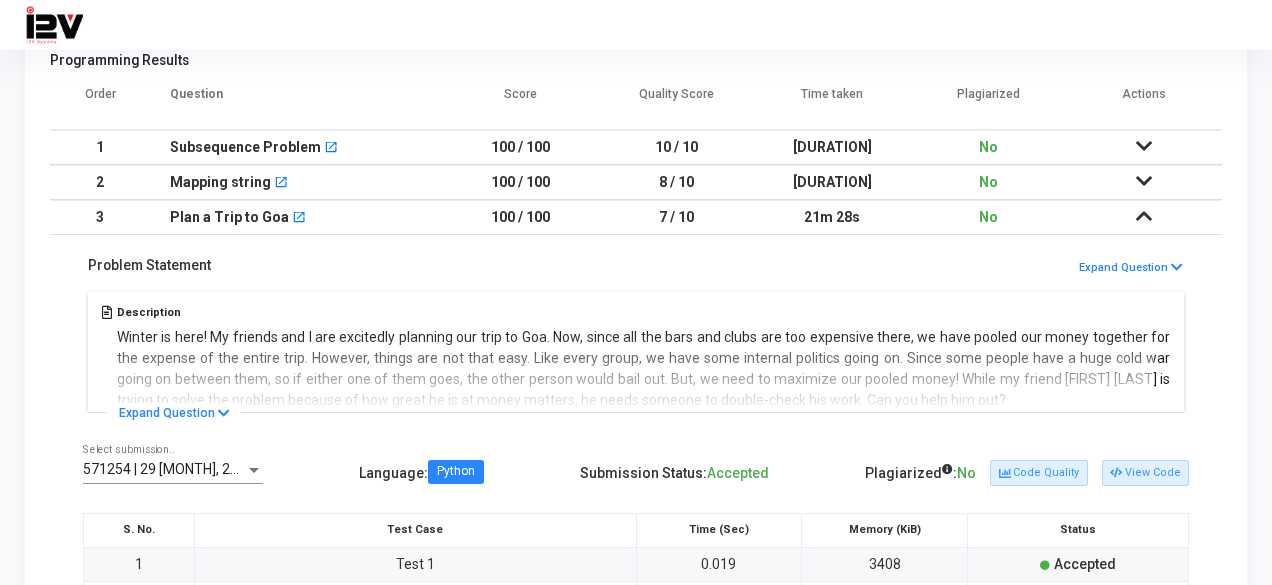 scroll, scrollTop: 261, scrollLeft: 0, axis: vertical 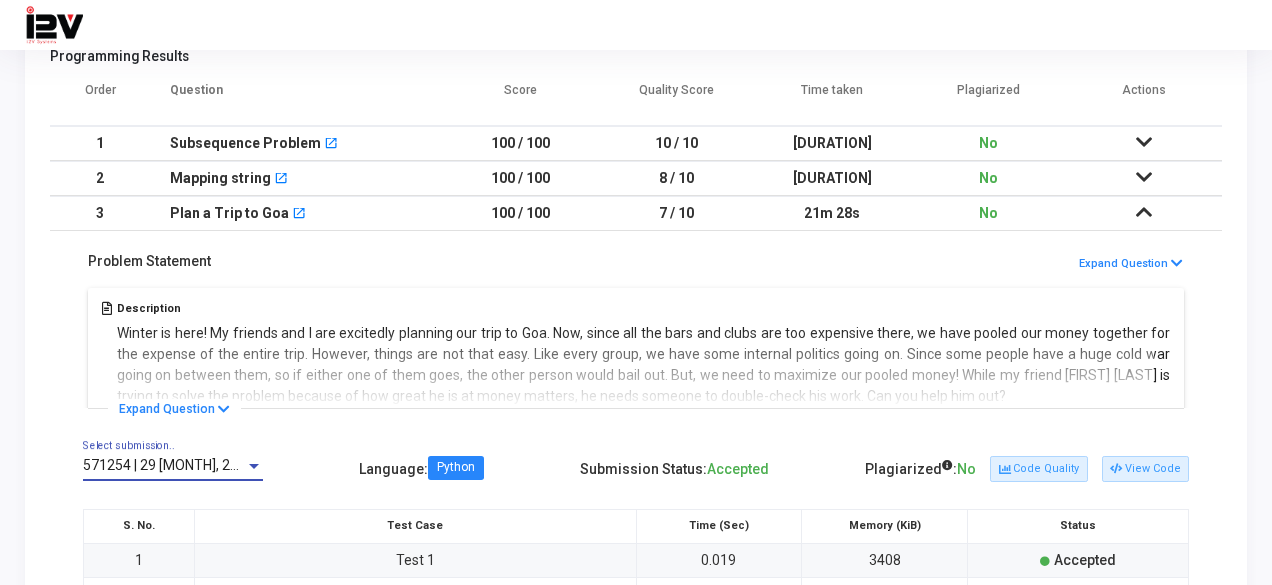 click at bounding box center [254, 466] 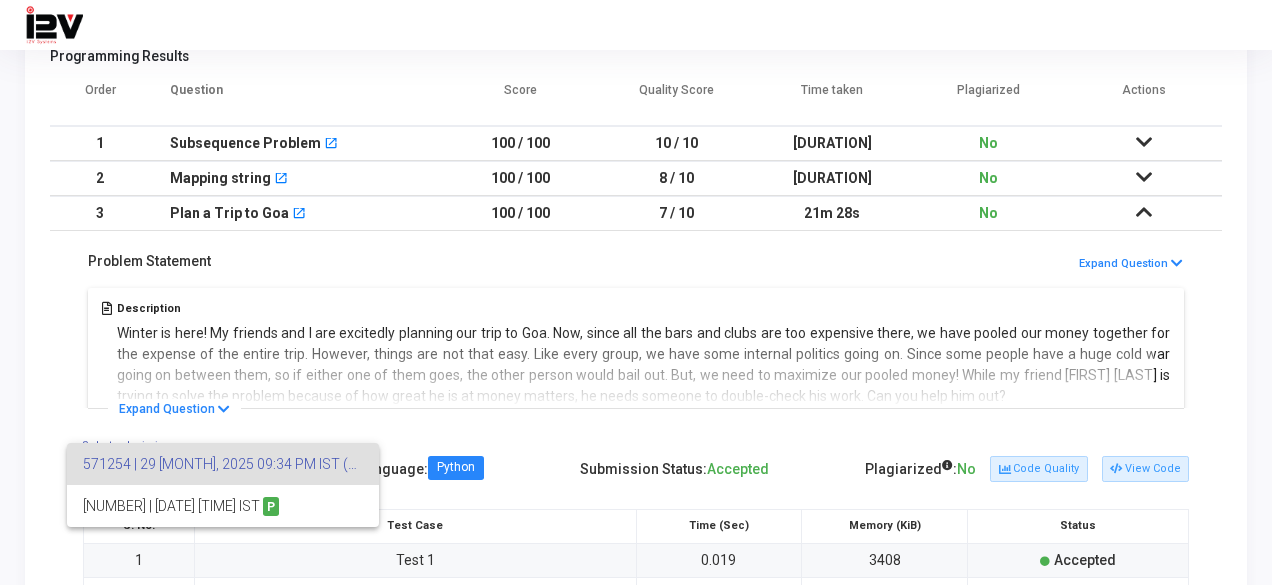click at bounding box center (636, 292) 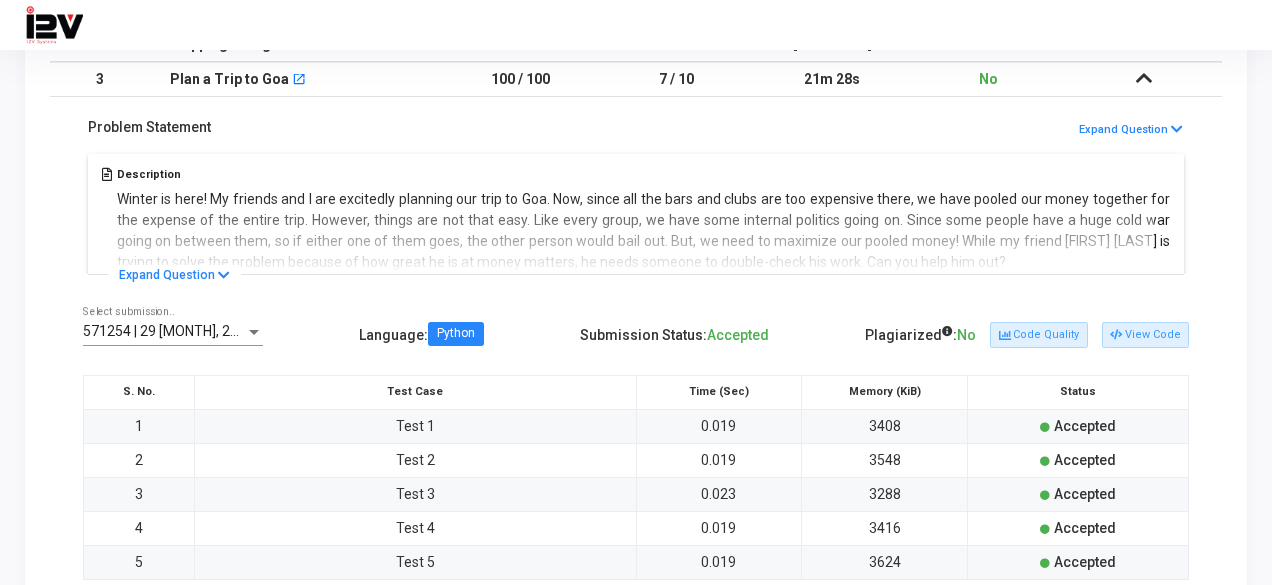 scroll, scrollTop: 435, scrollLeft: 0, axis: vertical 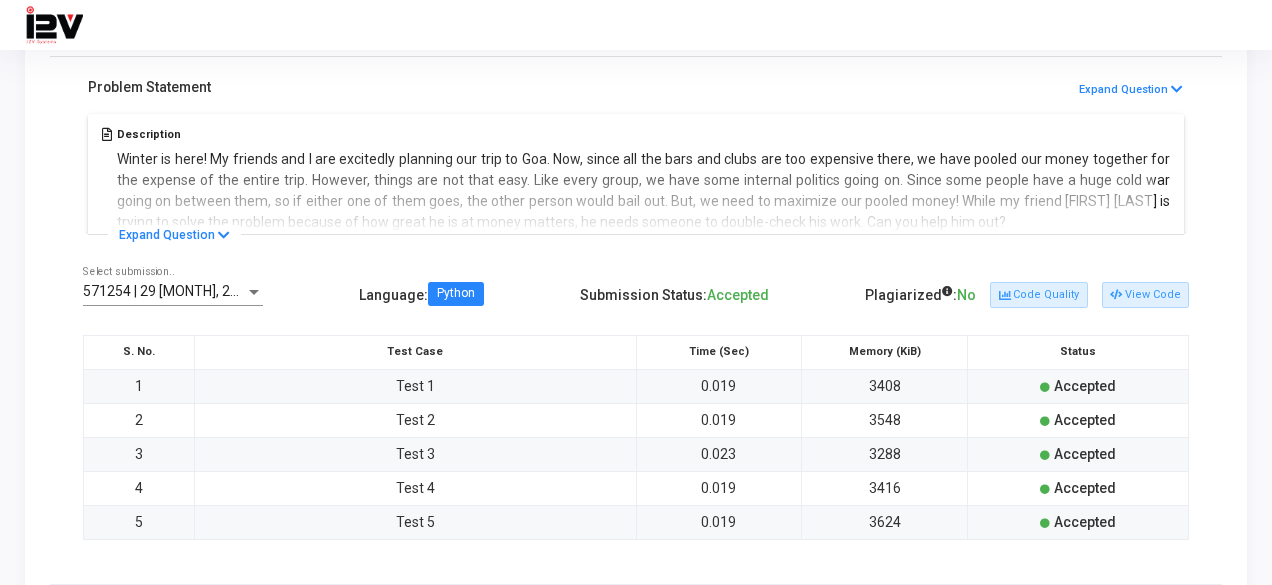 click on "Submission ID: [NUMBER] P Select submission.. Language : Python Submission Status: Accepted Plagiarized : No Code Quality View Code S. No. Test Case Time (Sec) Memory (KiB) Status 1 Test 1 0.019 3408 Accepted 2 Test 2 0.019 3548 Accepted 3 Test 3 0.023 3288 Accepted 4 Test 4 0.019 3416 Accepted 5 Test 5 0.019 3624 Accepted" at bounding box center (636, 414) 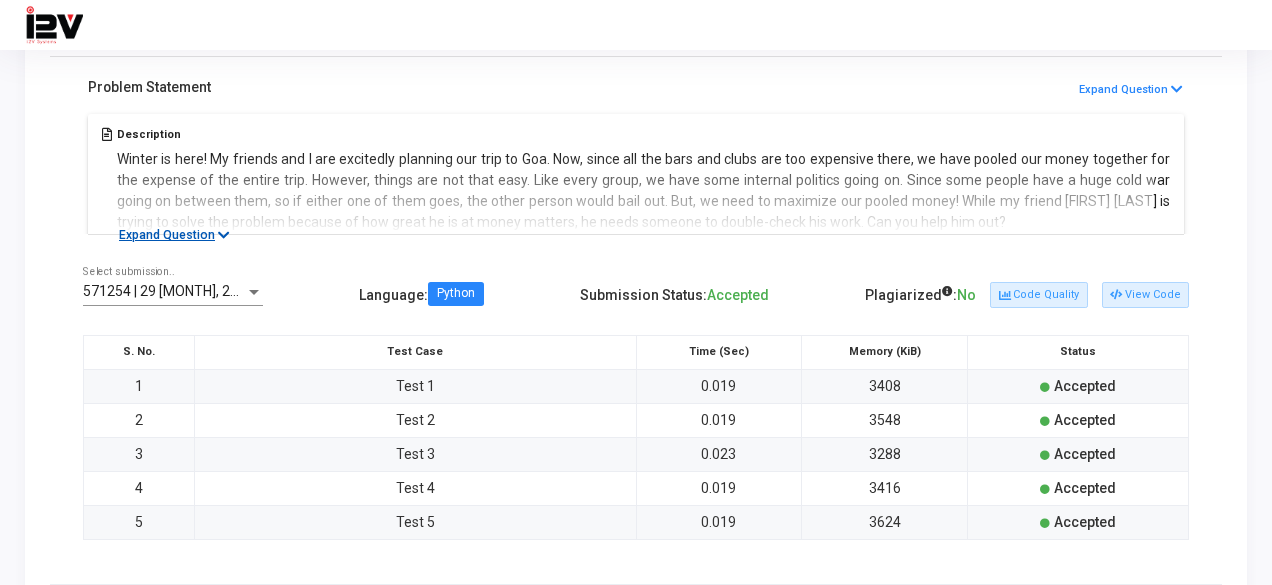 click at bounding box center [224, 235] 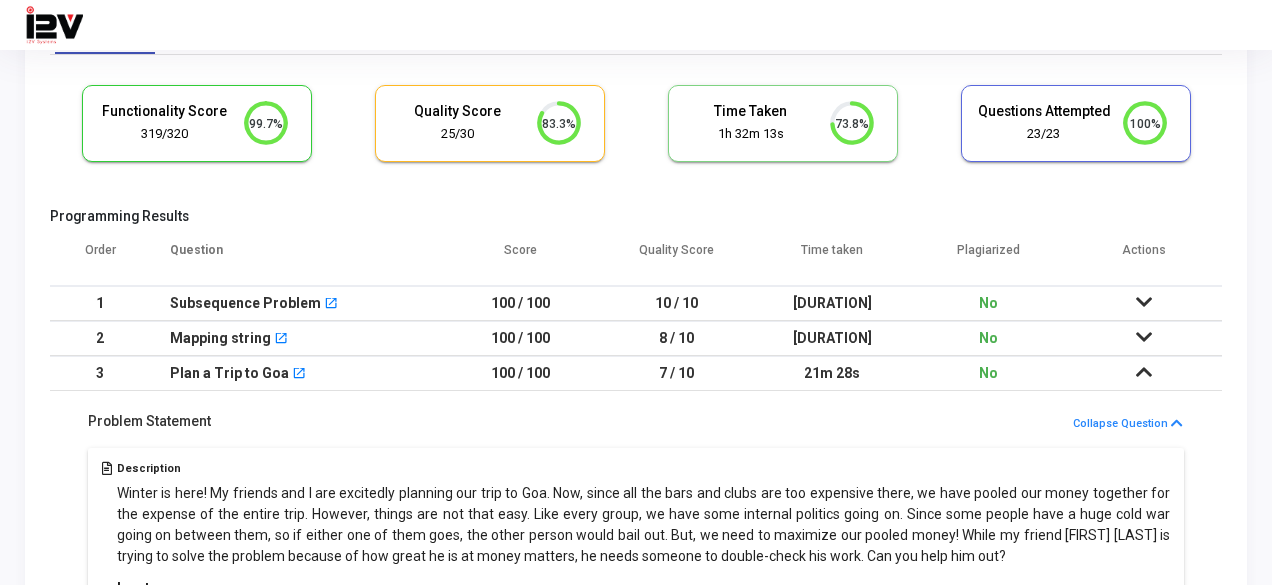 scroll, scrollTop: 70, scrollLeft: 0, axis: vertical 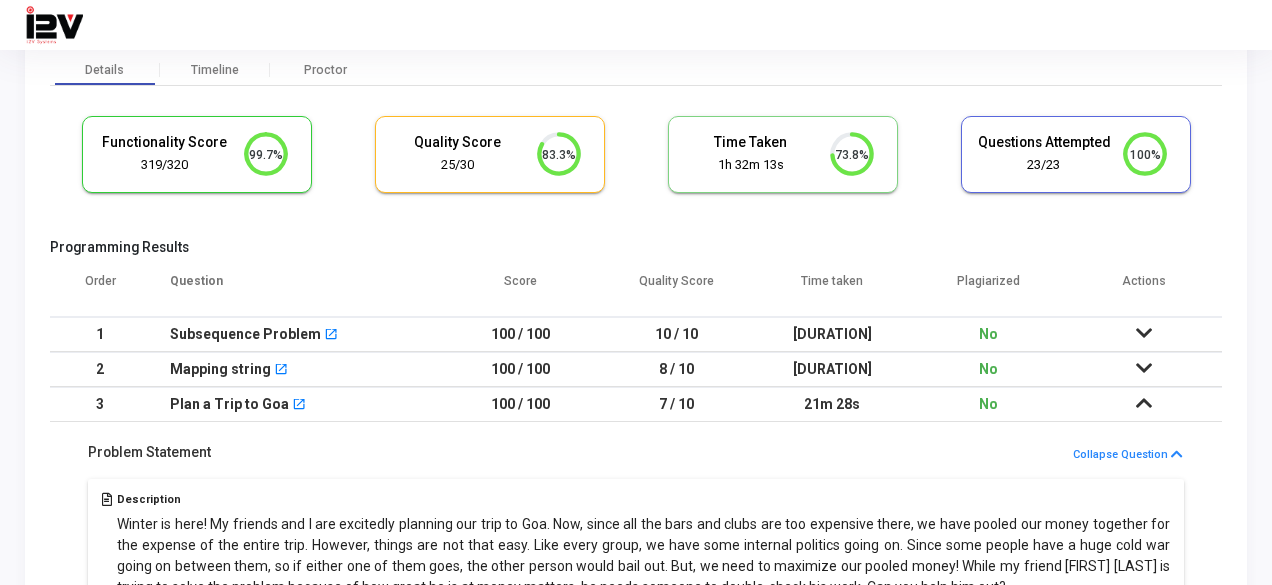 click on "99.7%" 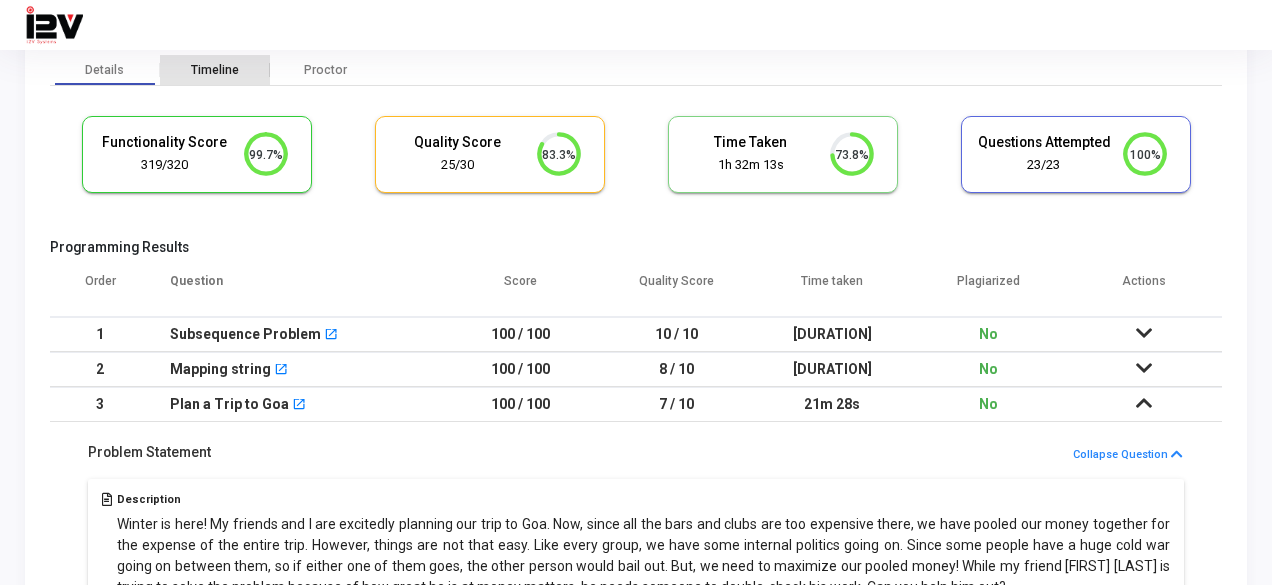 click on "Timeline" at bounding box center [215, 70] 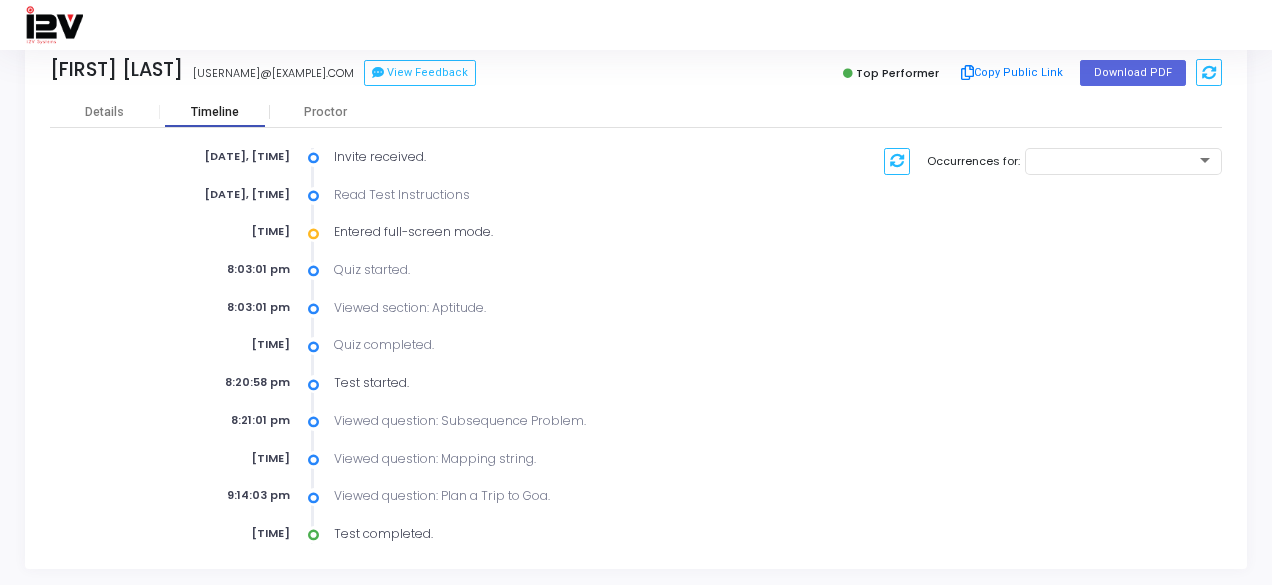 scroll, scrollTop: 0, scrollLeft: 0, axis: both 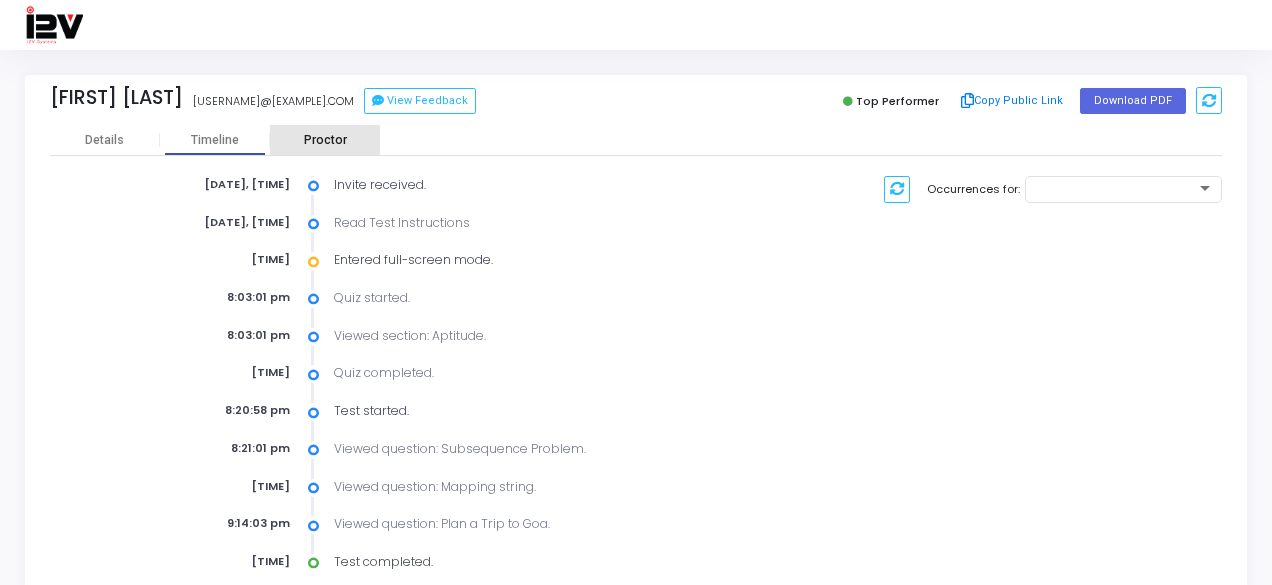 click on "Proctor" at bounding box center [325, 140] 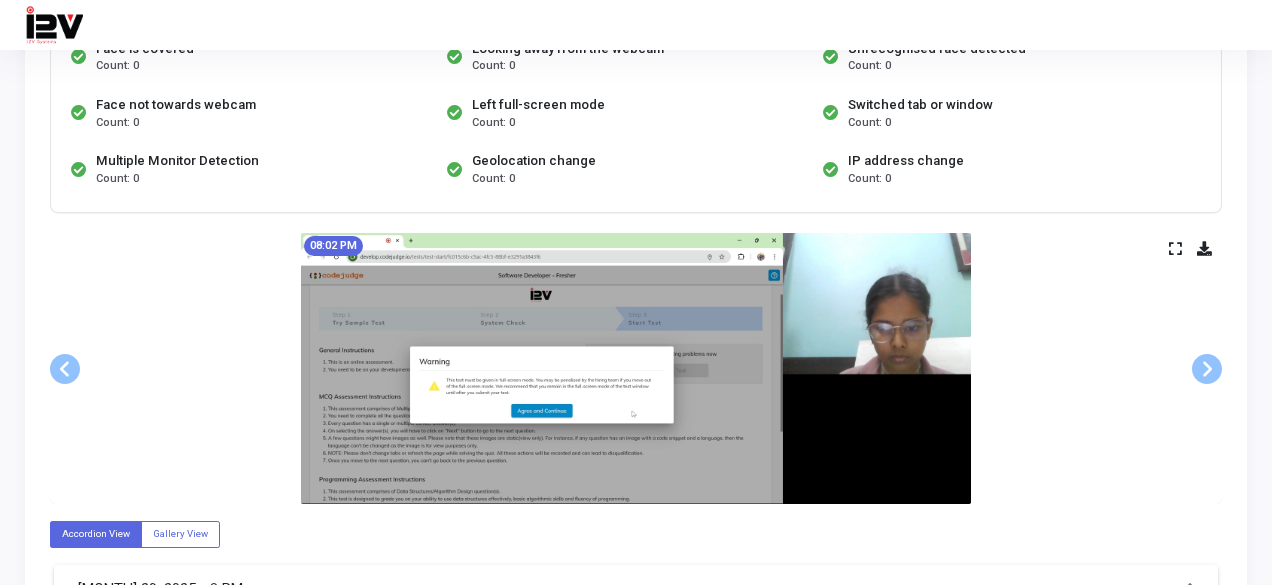 scroll, scrollTop: 320, scrollLeft: 0, axis: vertical 